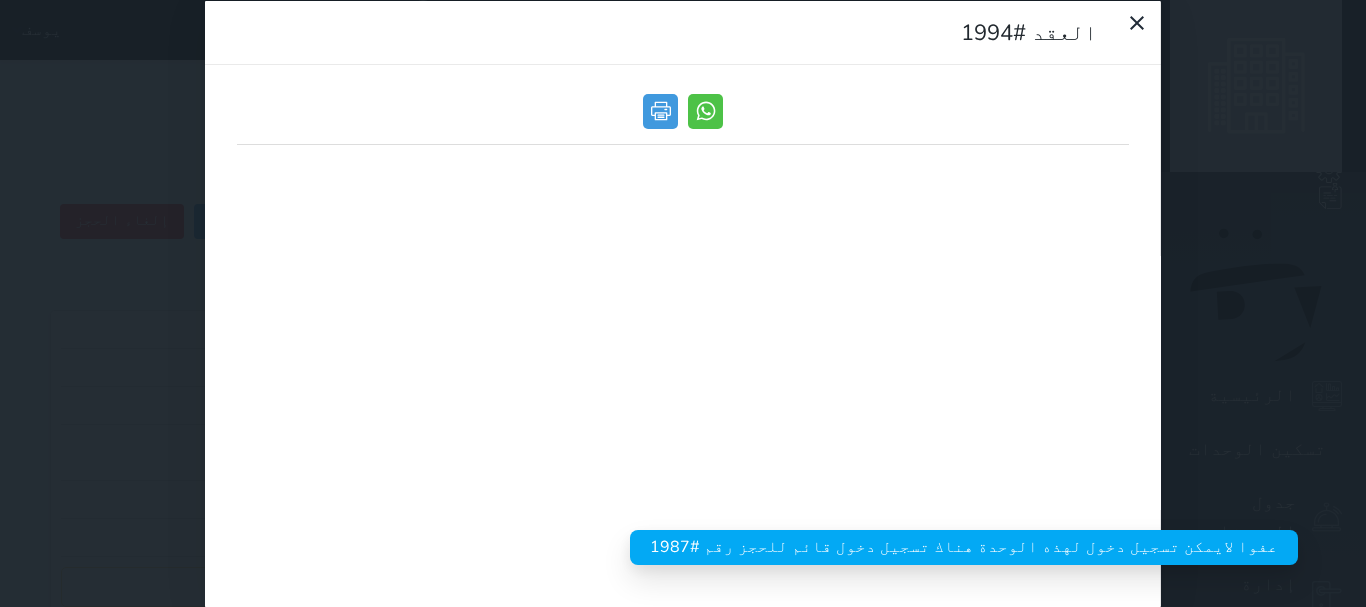 click 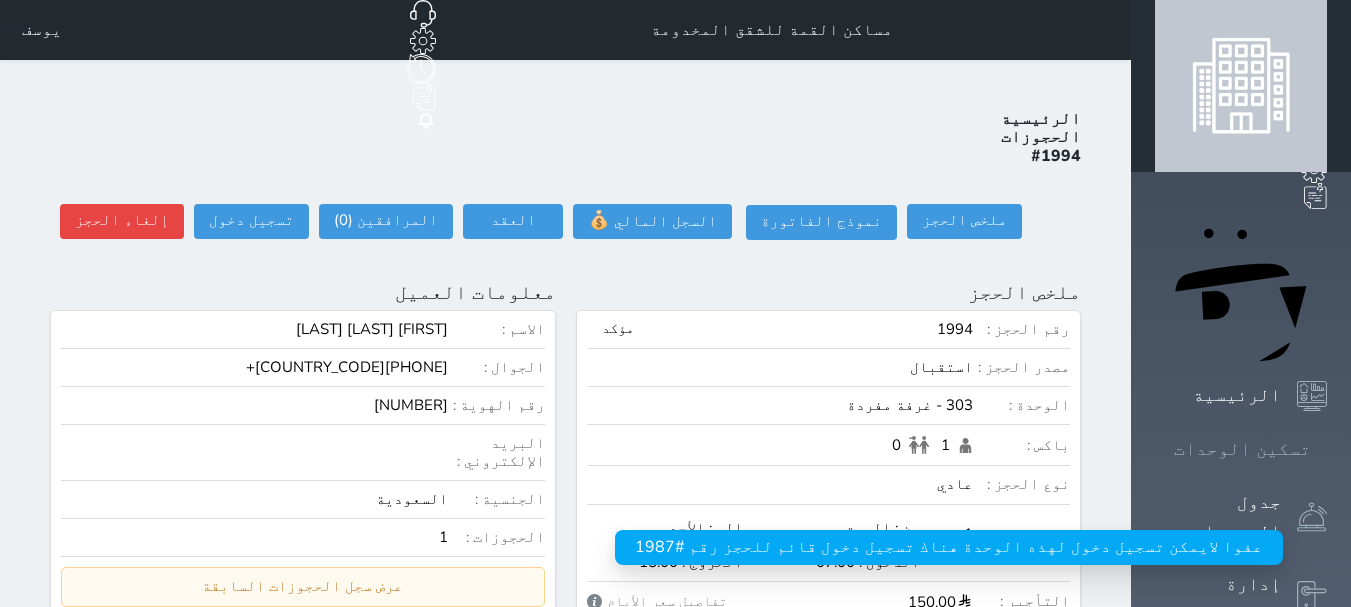 scroll, scrollTop: 0, scrollLeft: 0, axis: both 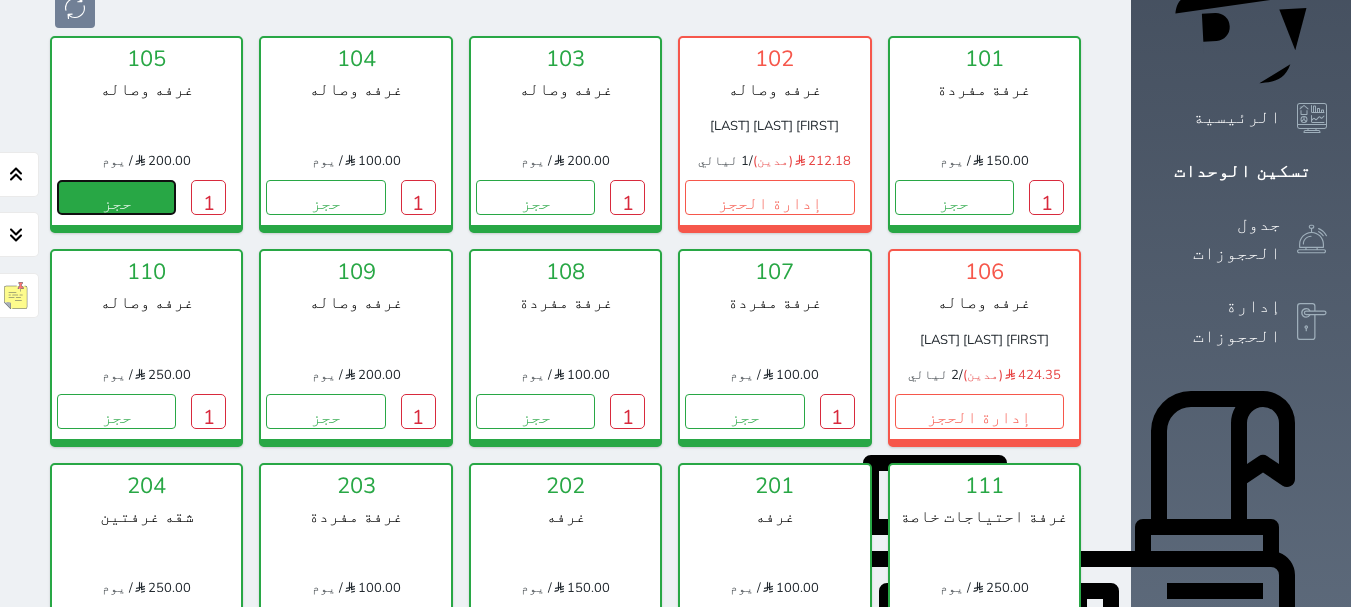 click on "حجز" at bounding box center (116, 197) 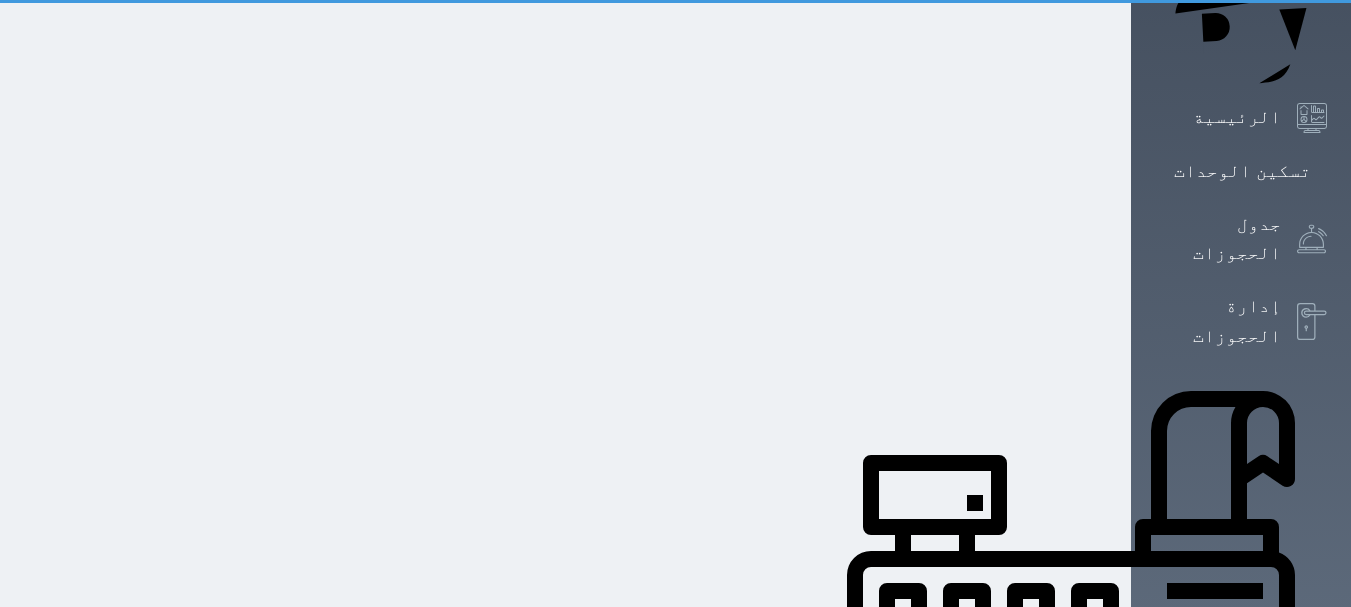 scroll, scrollTop: 30, scrollLeft: 0, axis: vertical 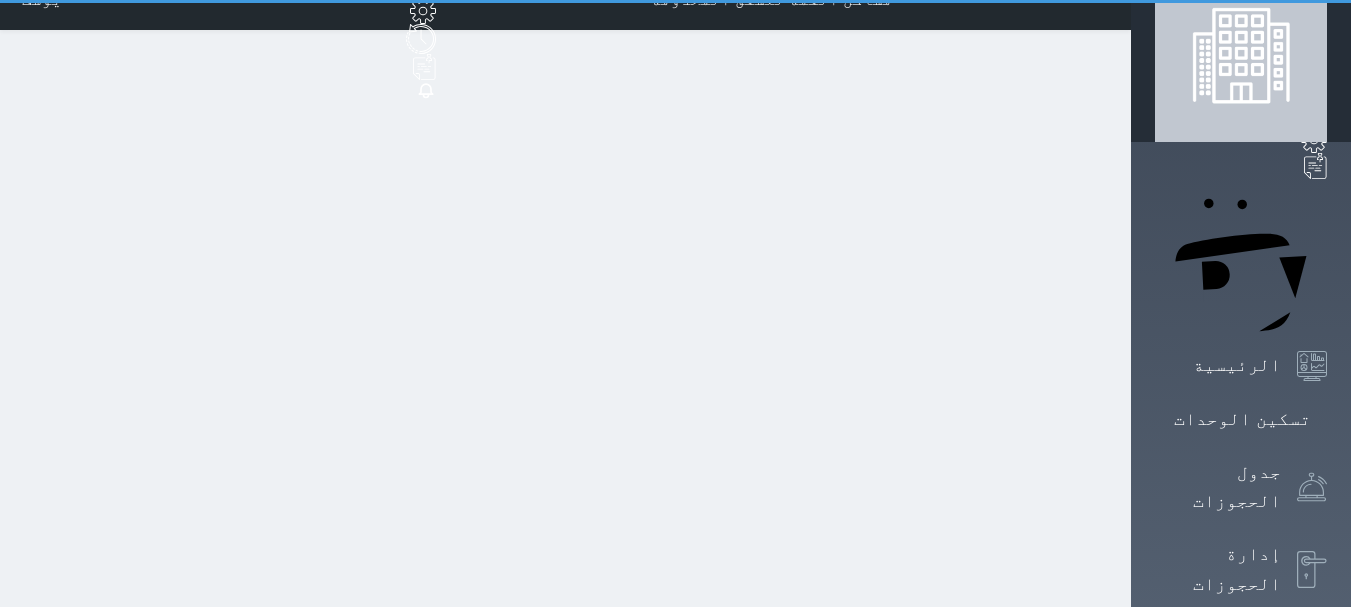 select on "1" 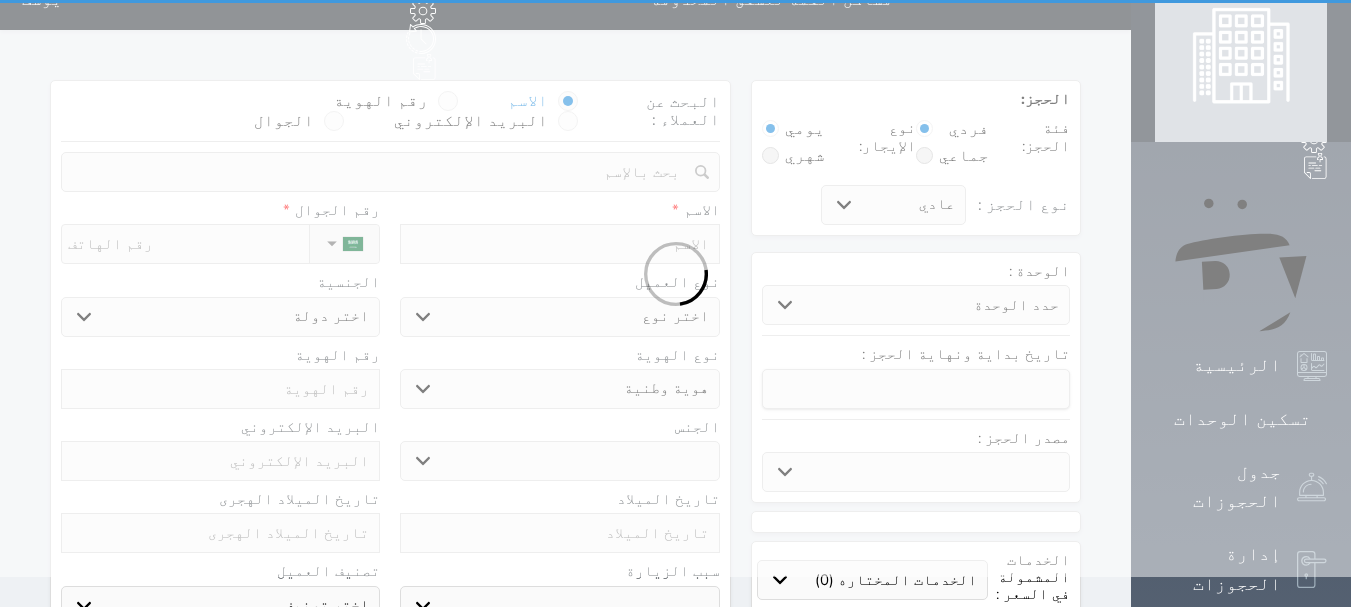 scroll, scrollTop: 0, scrollLeft: 0, axis: both 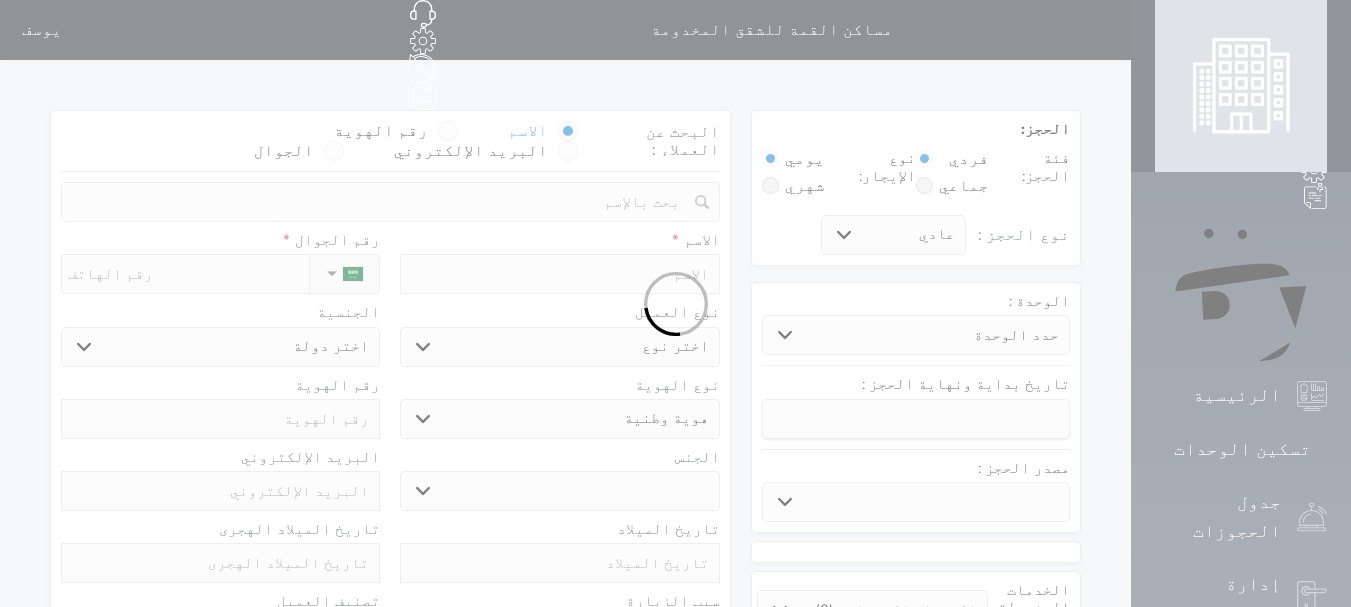 select 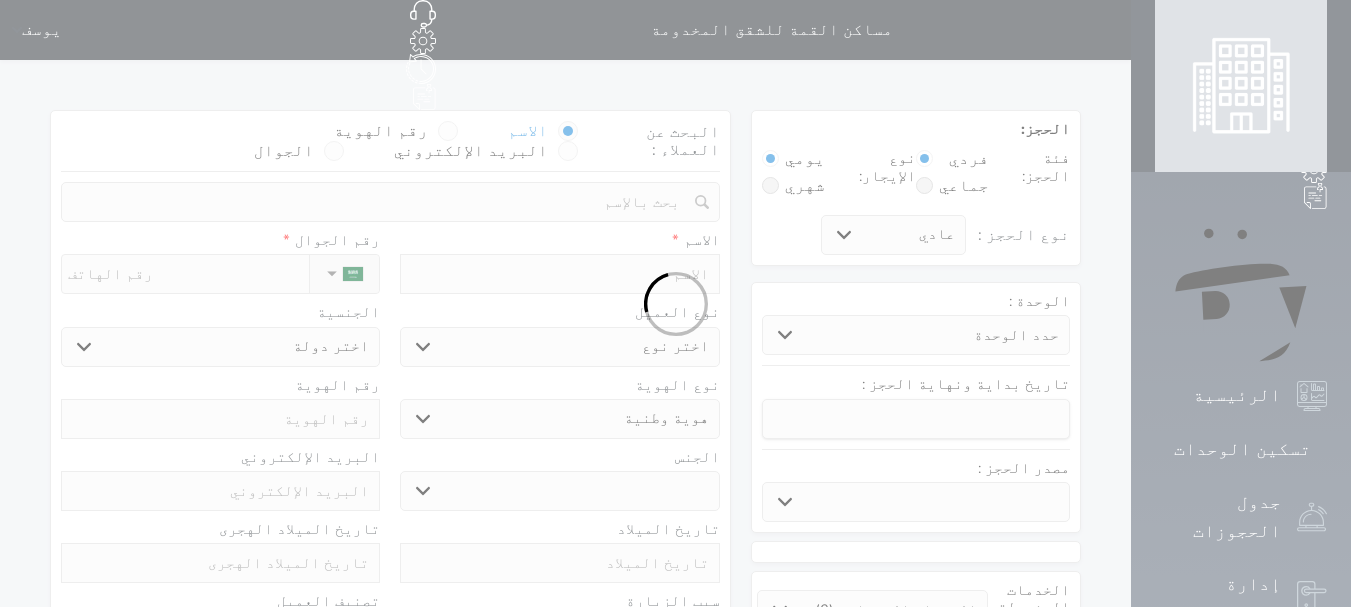 select 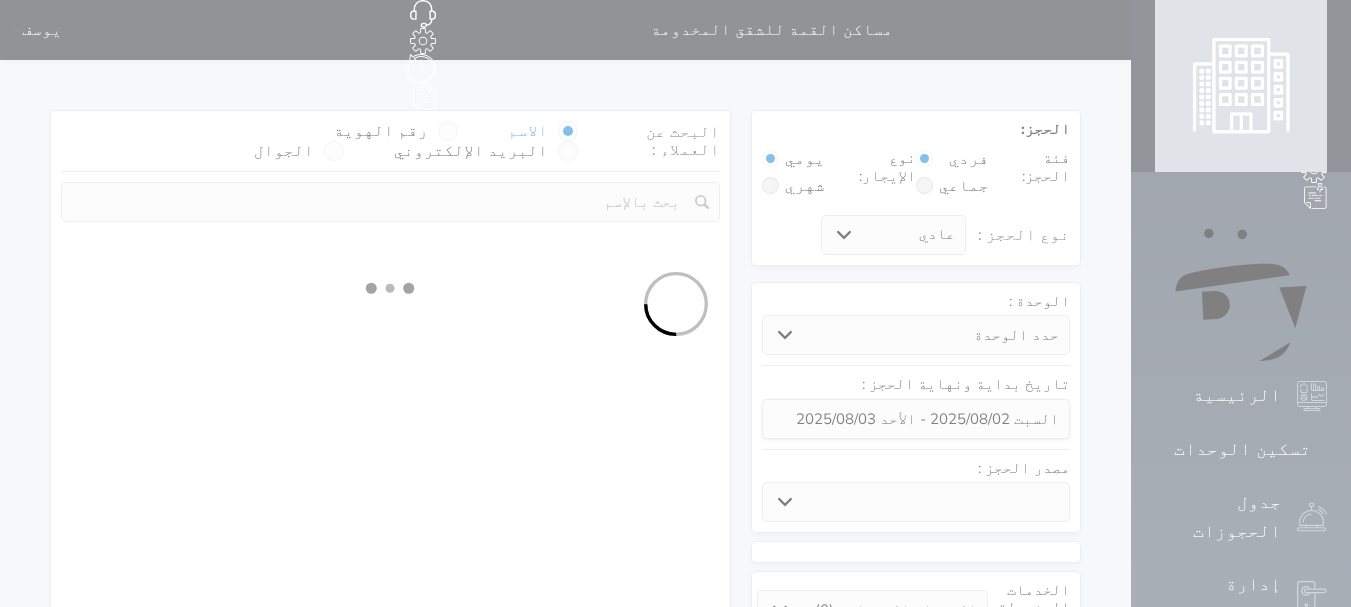 select 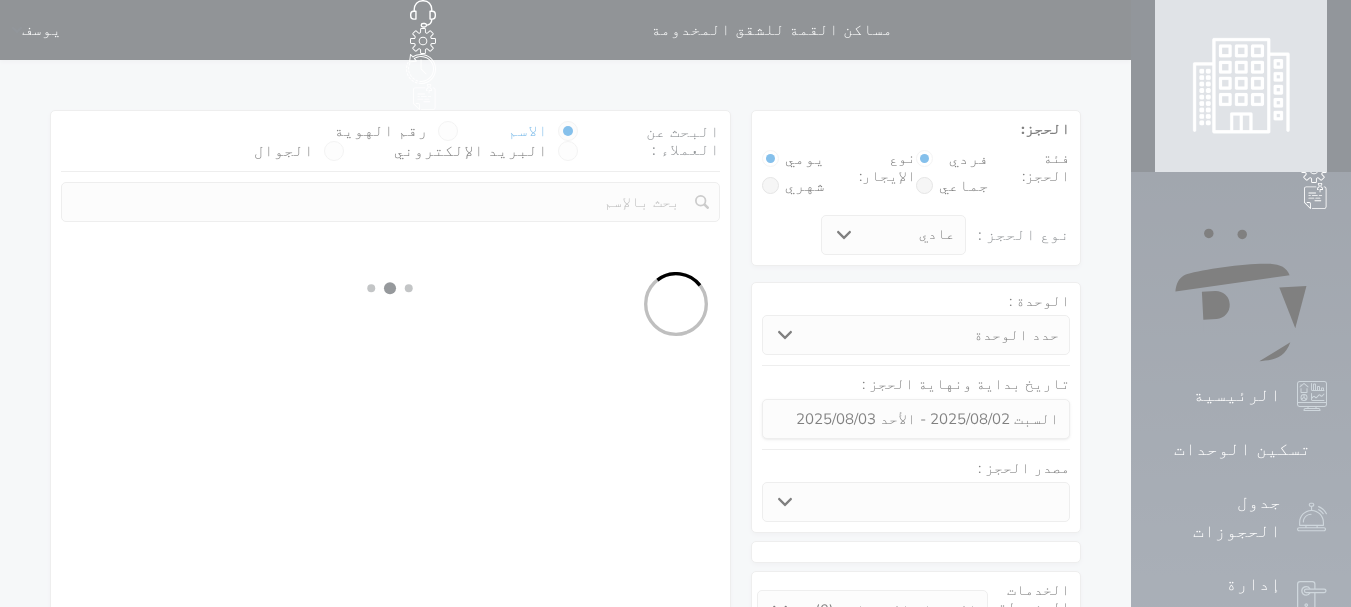 select on "1" 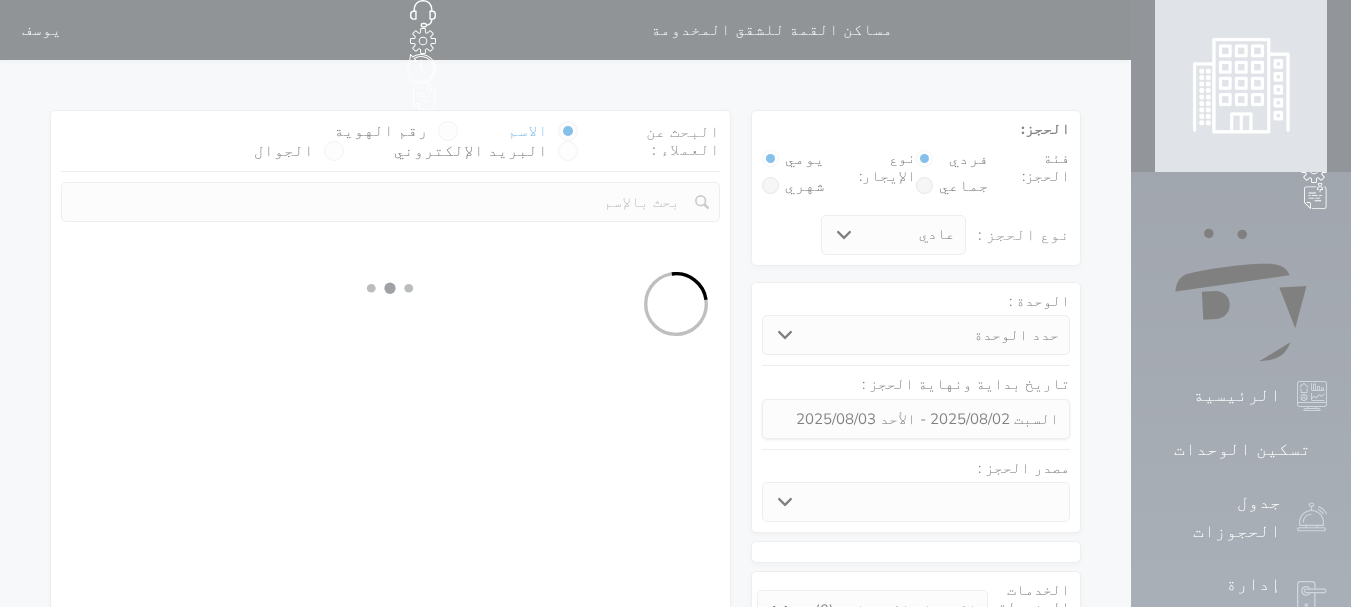 select on "113" 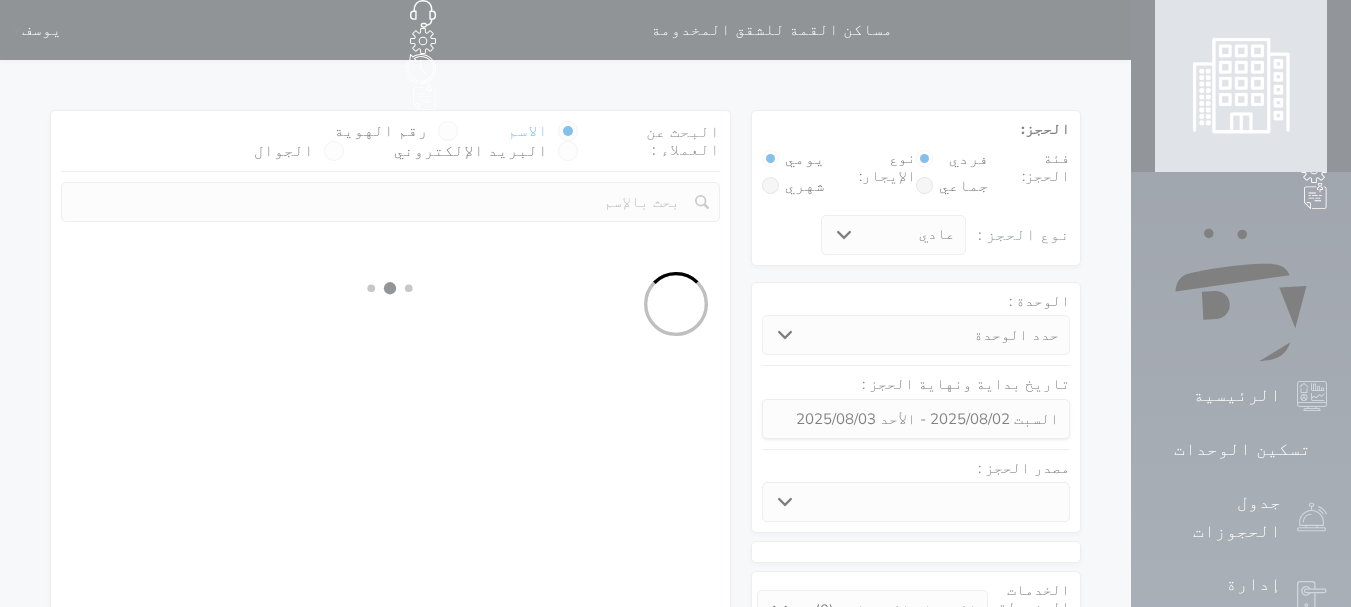 select on "1" 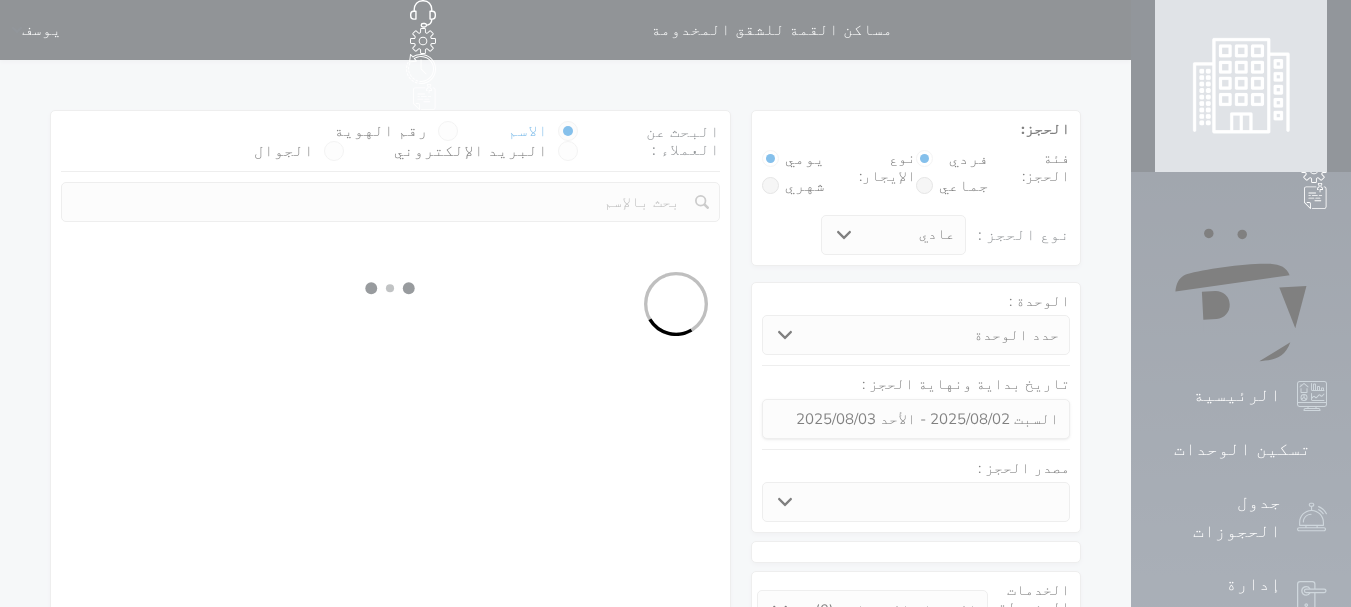 select 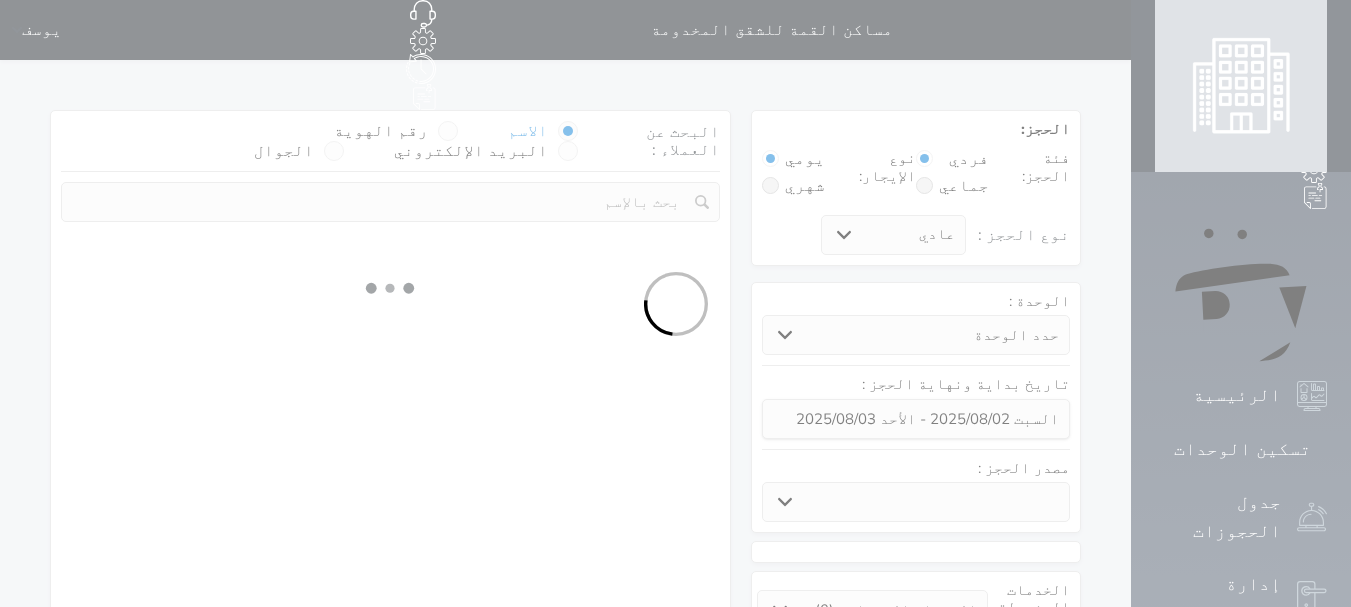 select on "7" 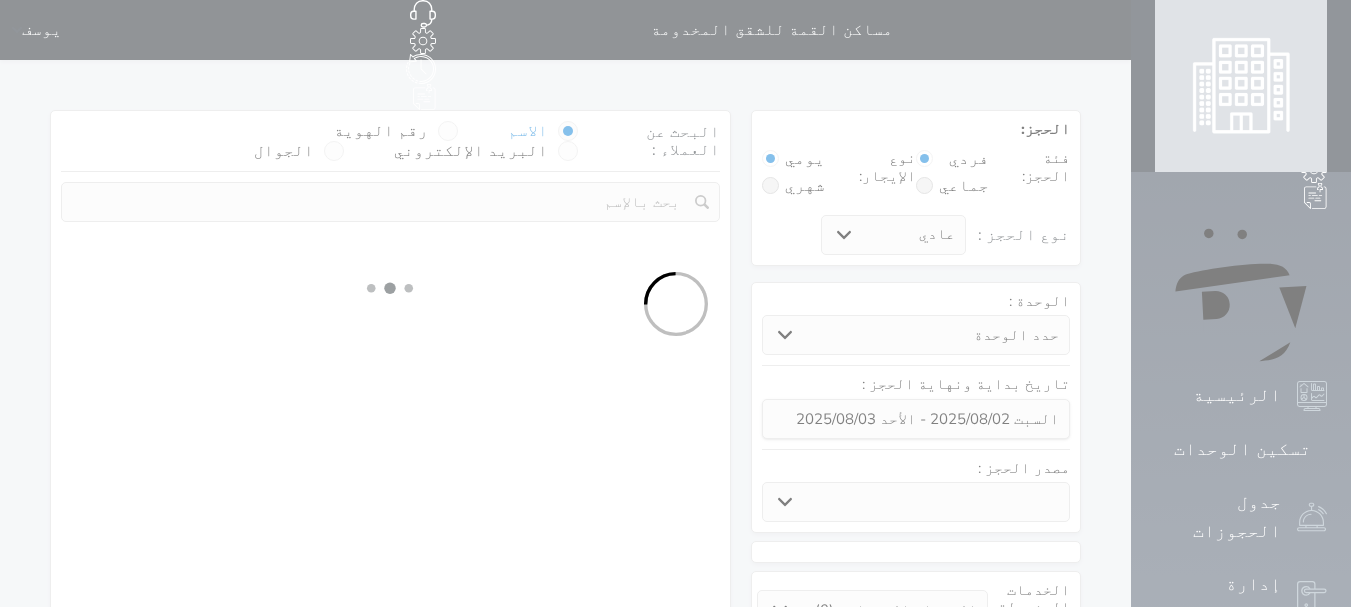 select 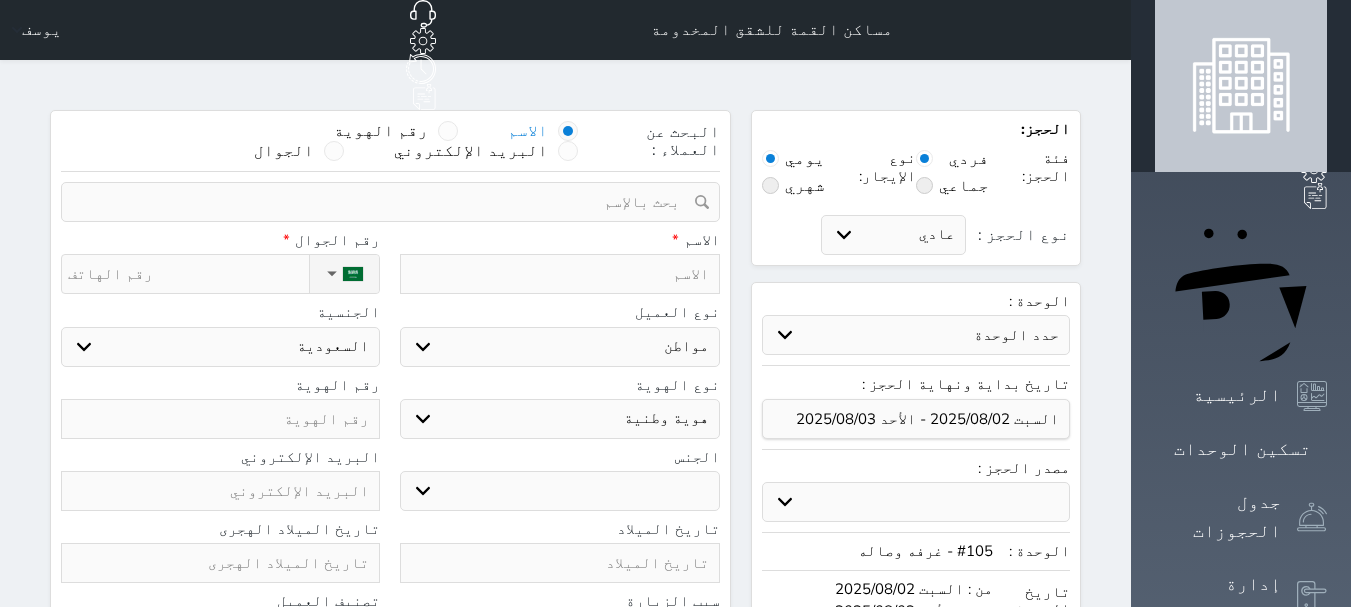 select 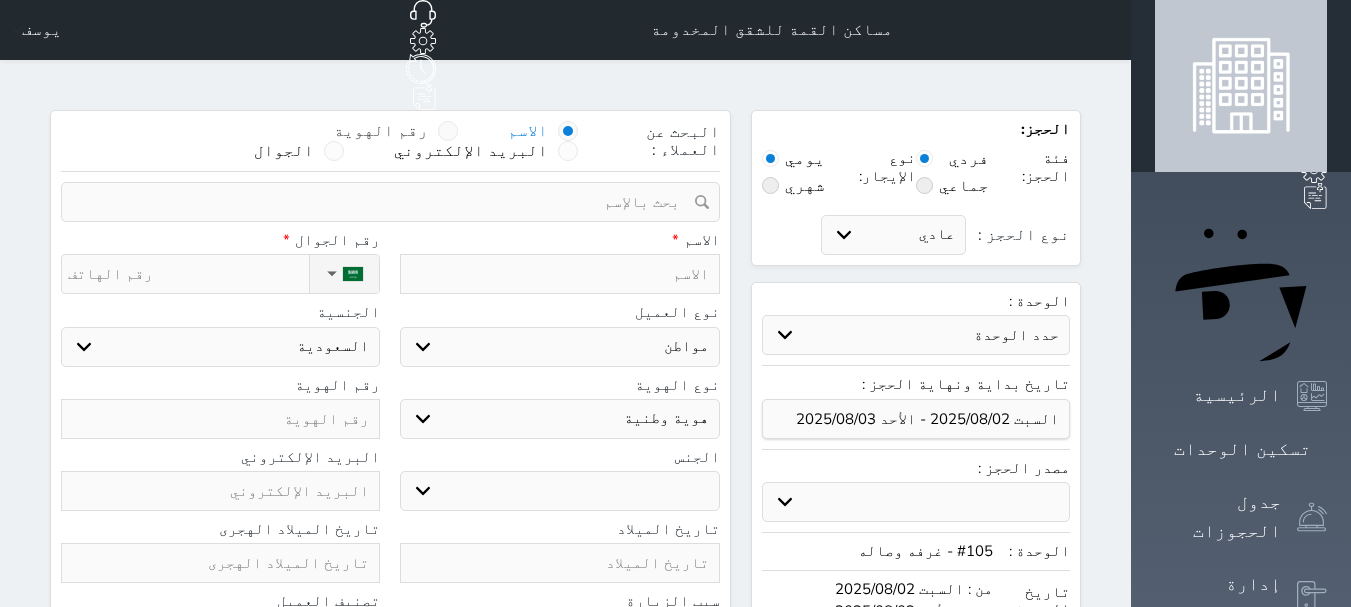 select 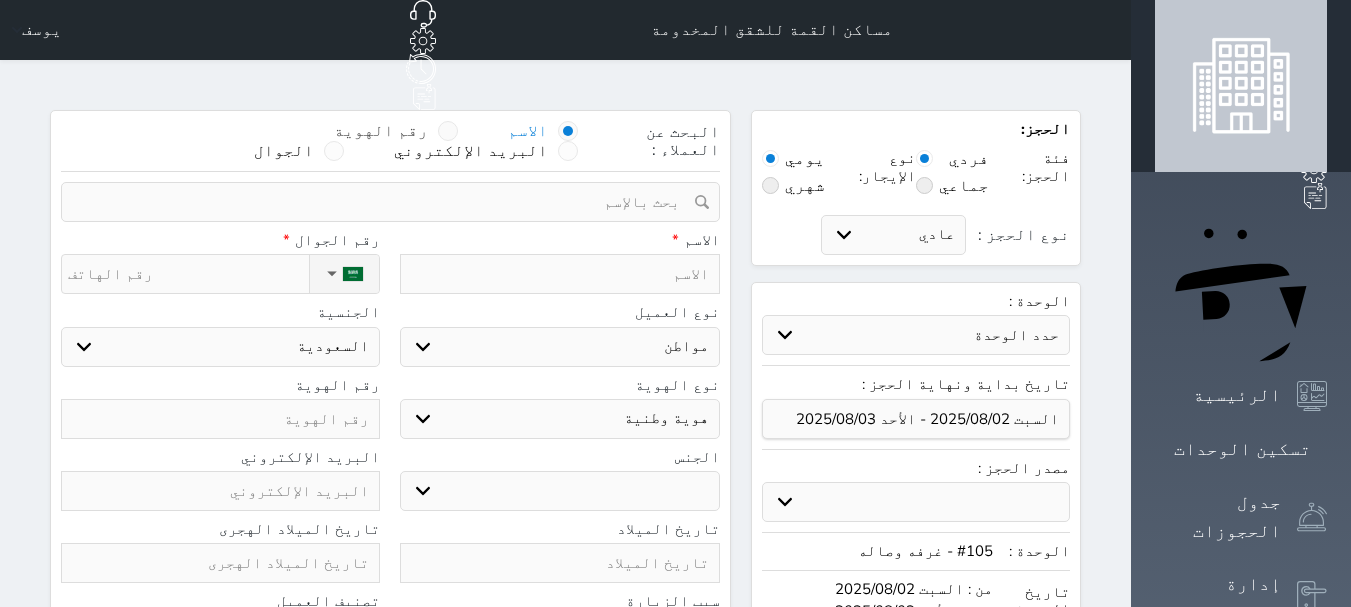 click on "رقم الهوية" at bounding box center [428, 141] 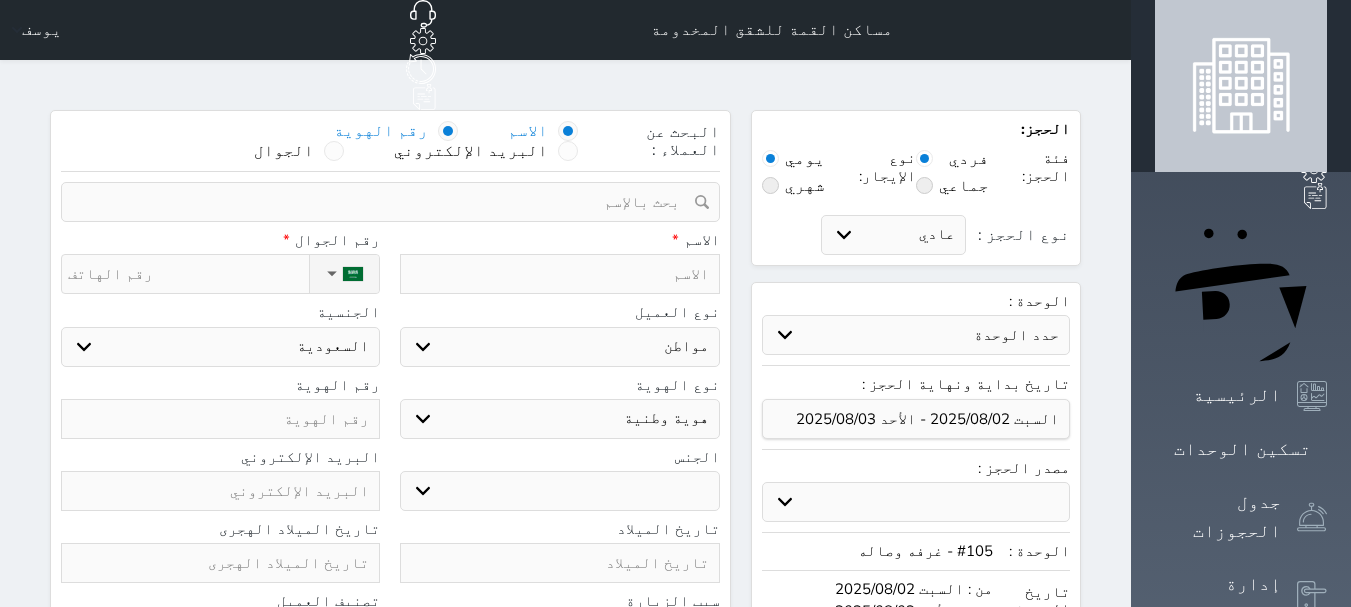 select 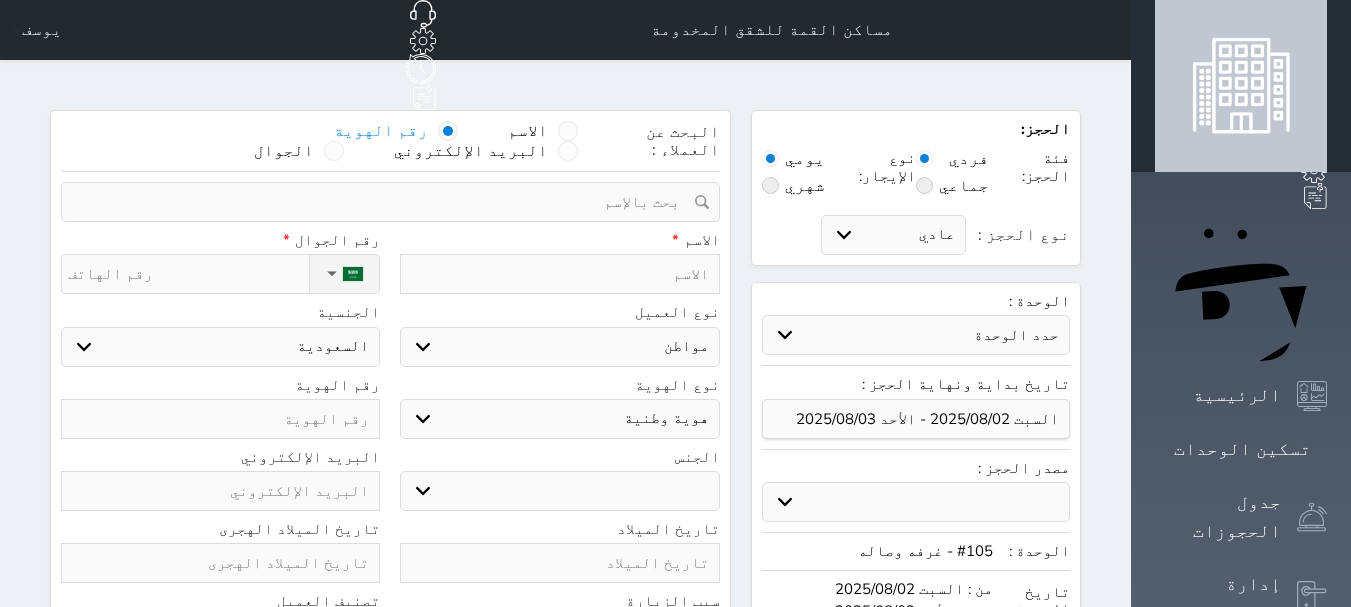 select 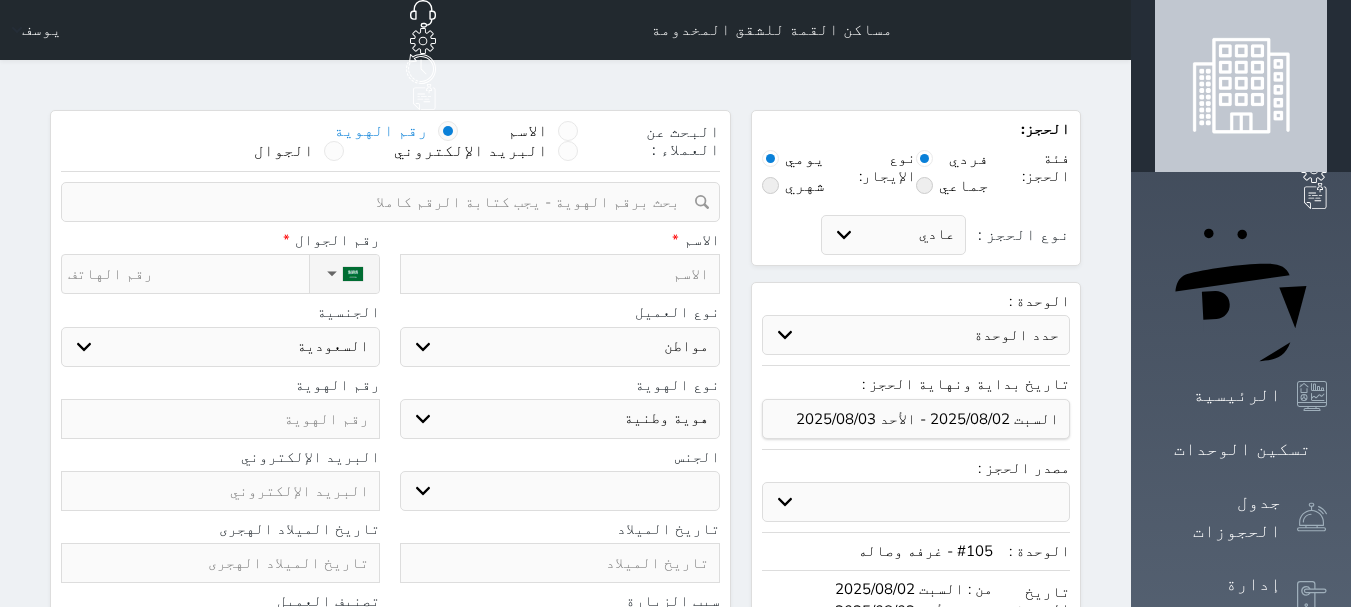 click at bounding box center (383, 202) 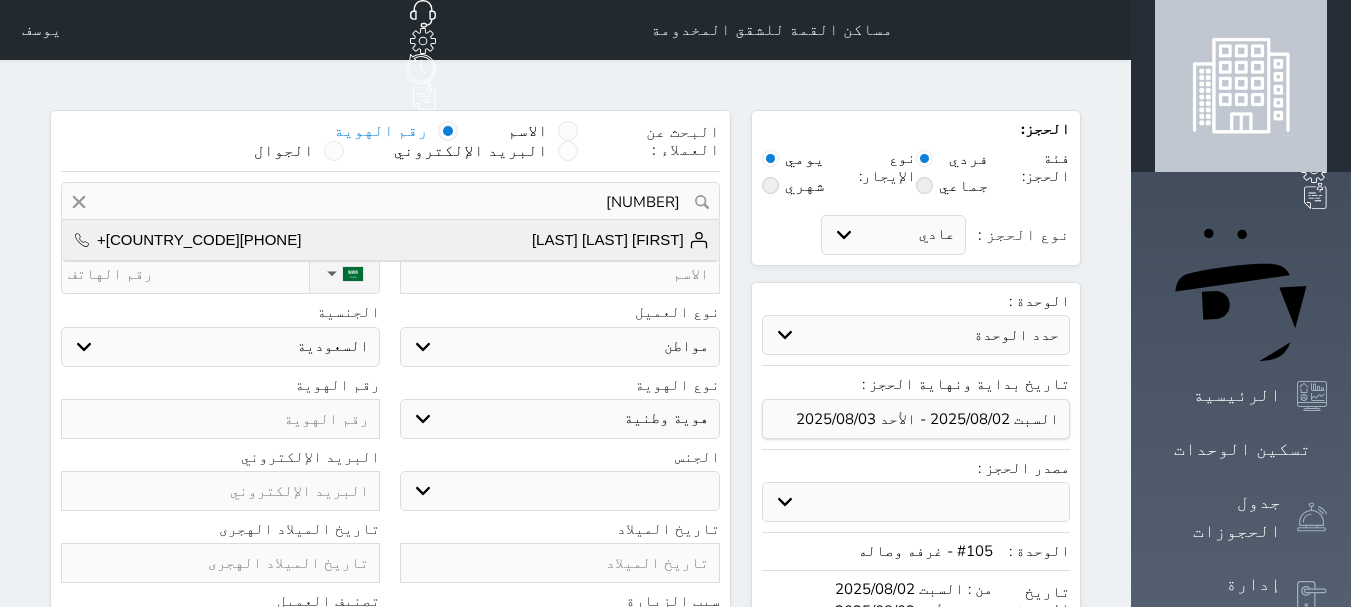 click on "[FIRST] [LAST] [LAST]" at bounding box center (620, 240) 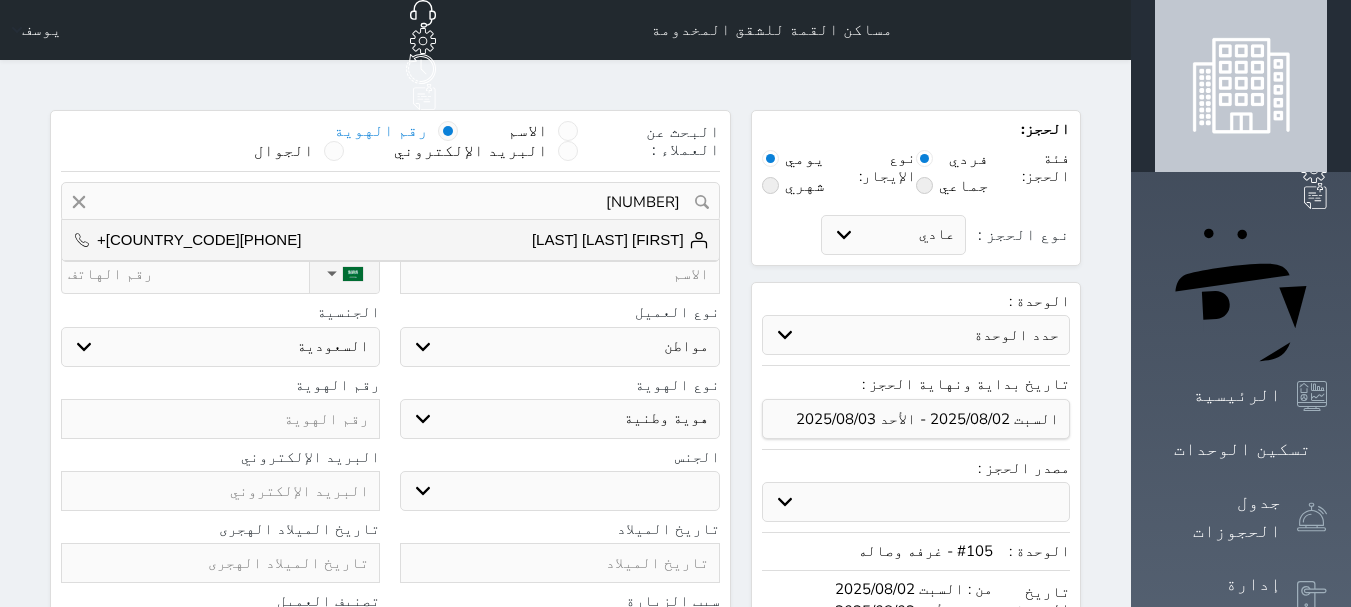 type on "[FIRST] [LAST] [LAST]  ||  +[COUNTRY_CODE][PHONE]" 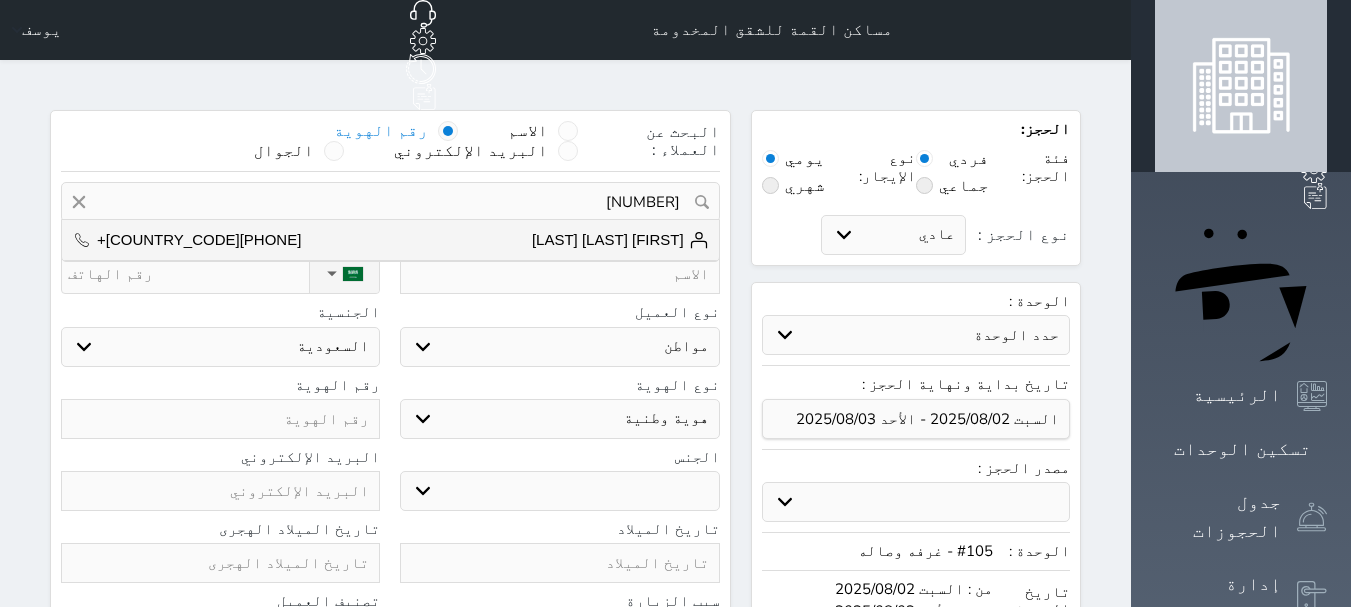 type on "Invalid date" 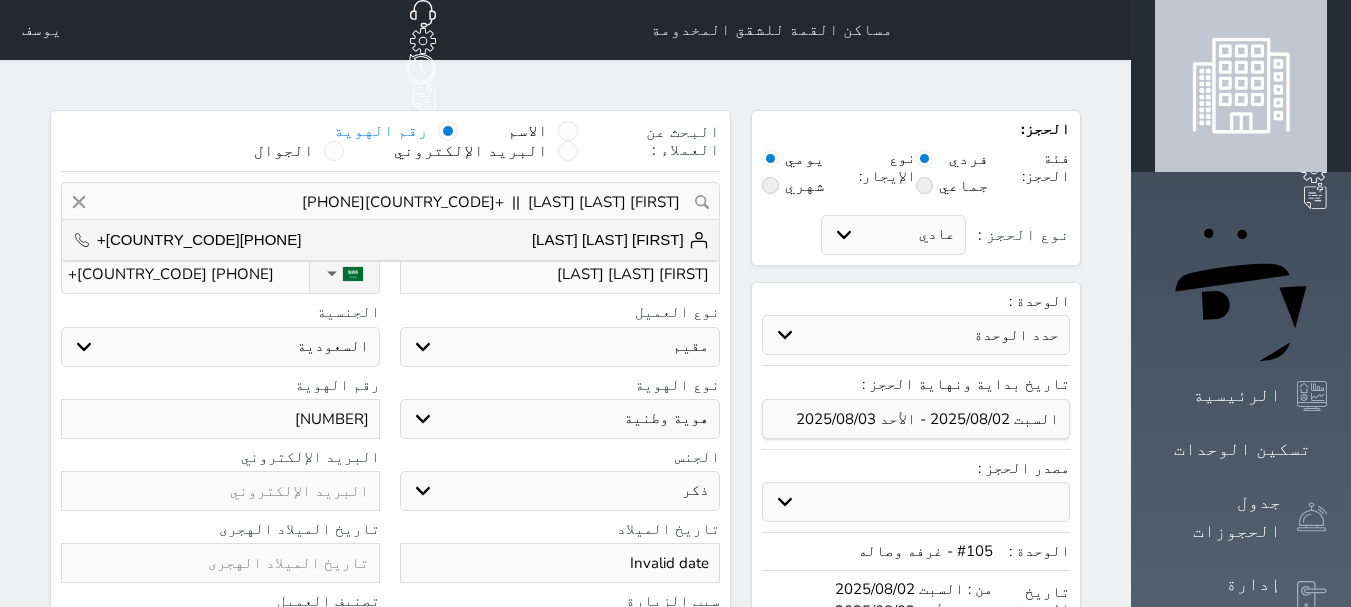 select on "207" 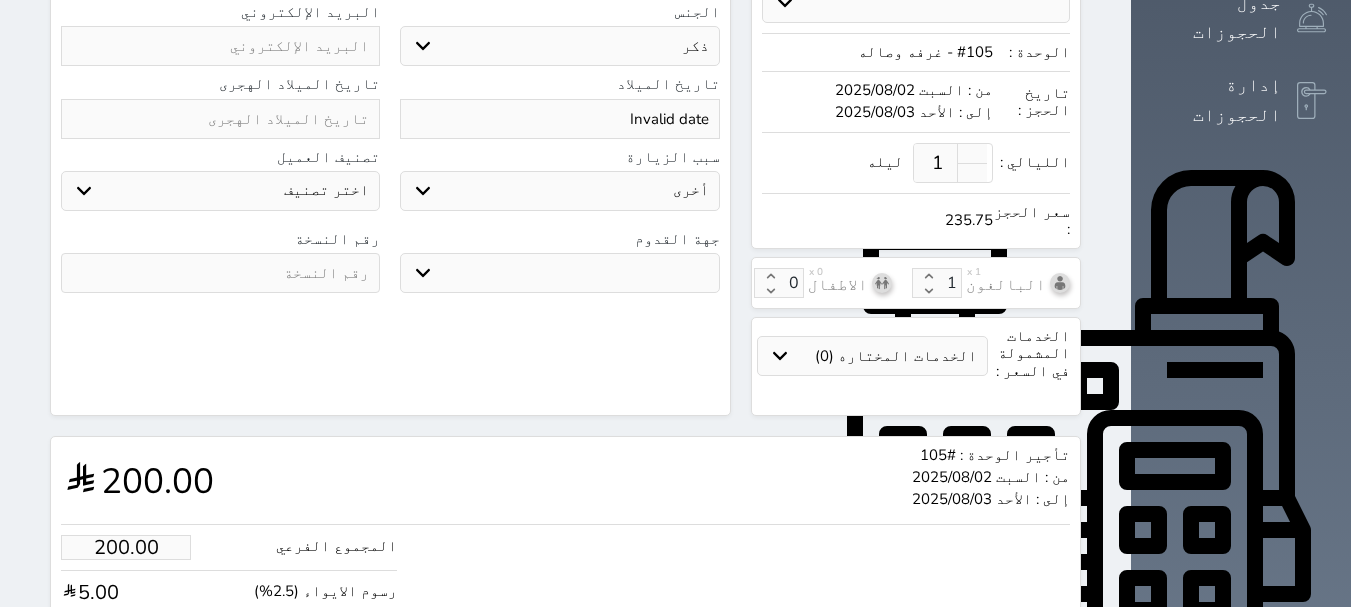 scroll, scrollTop: 500, scrollLeft: 0, axis: vertical 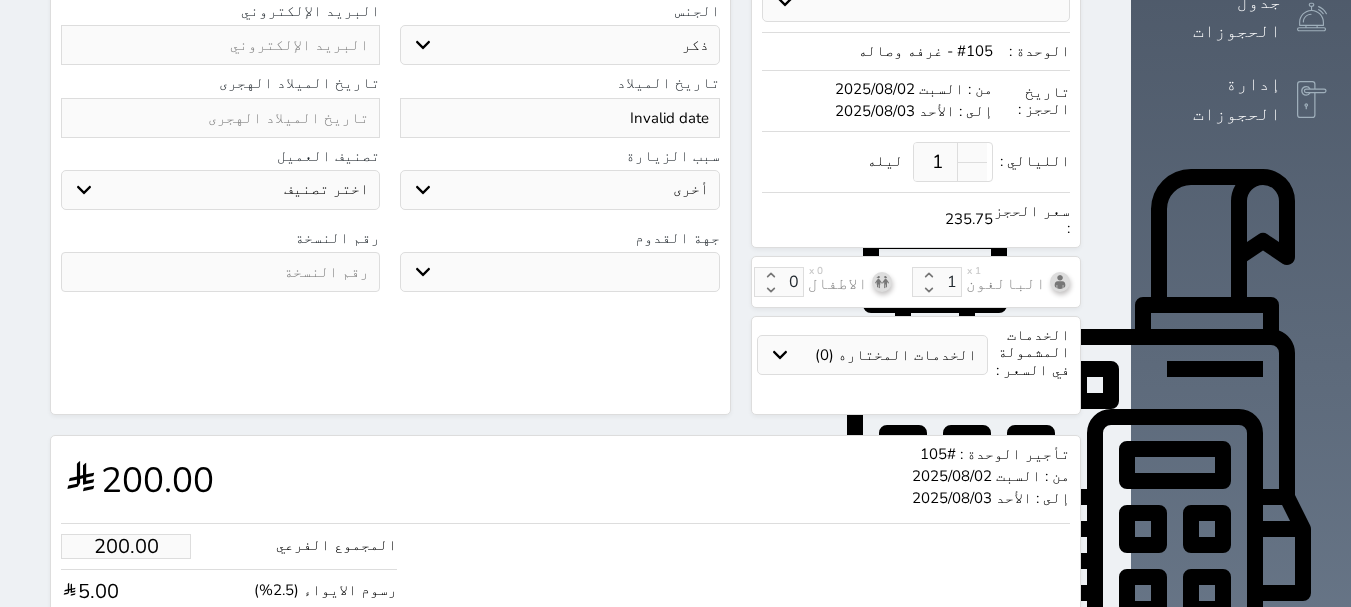 drag, startPoint x: 443, startPoint y: 218, endPoint x: 466, endPoint y: 218, distance: 23 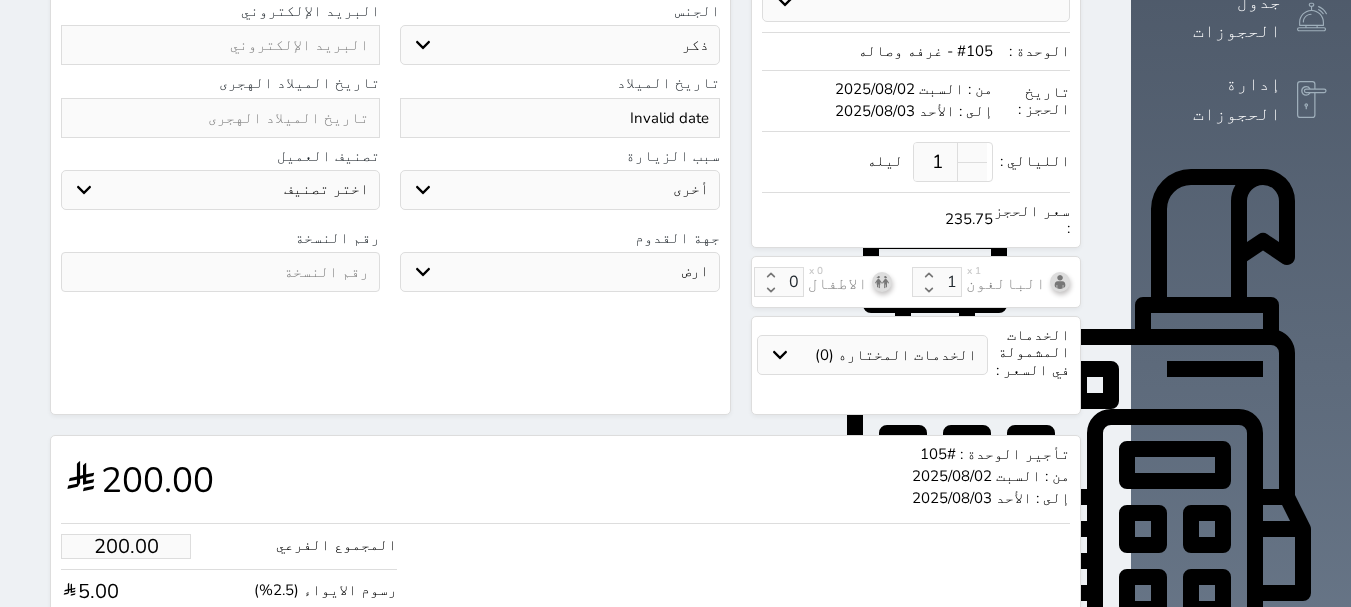 click on "جو بحر ارض" at bounding box center [559, 272] 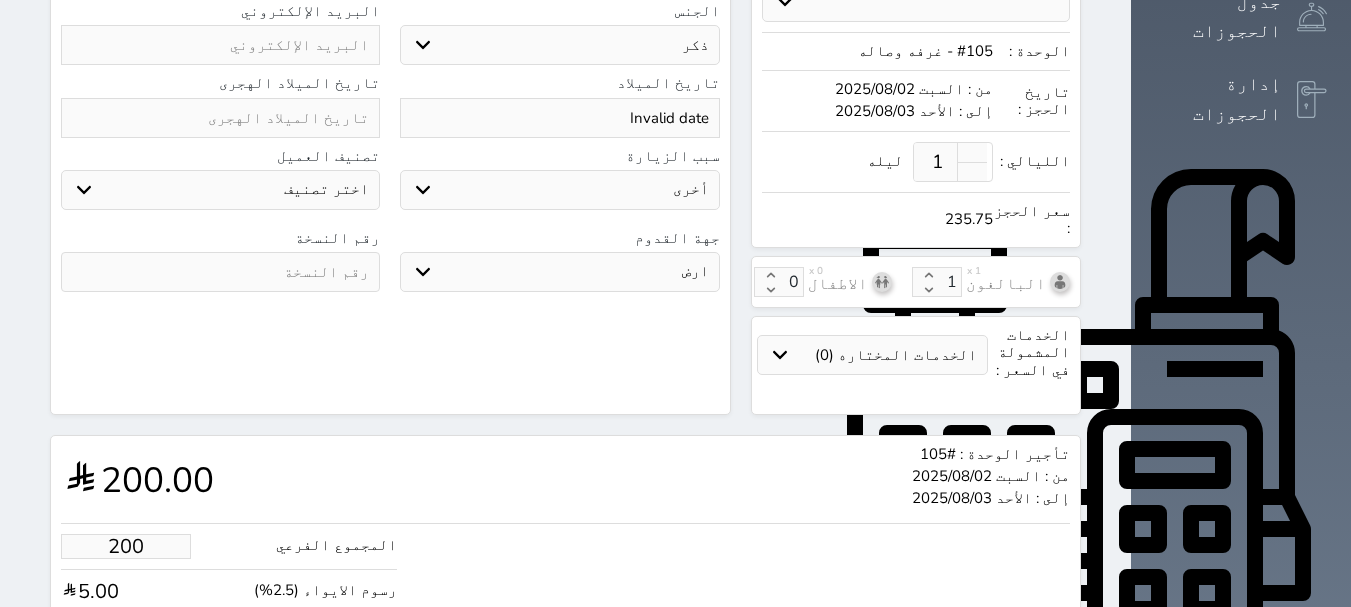 click on "200" at bounding box center [126, 546] 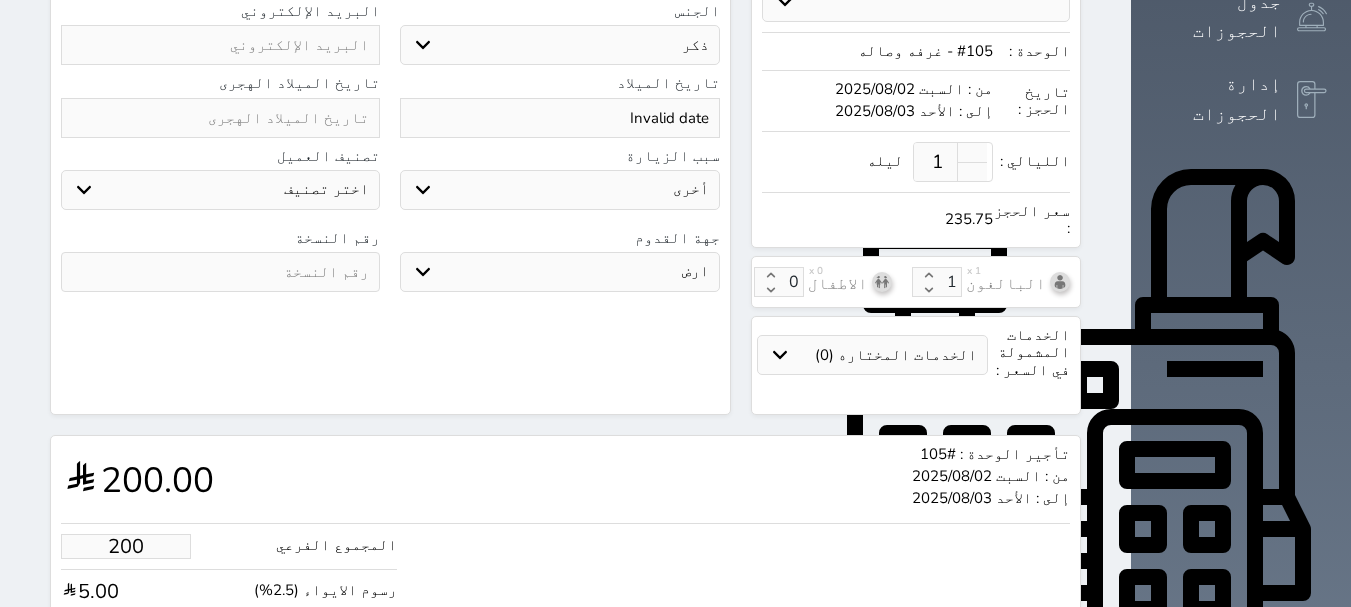 type on "1" 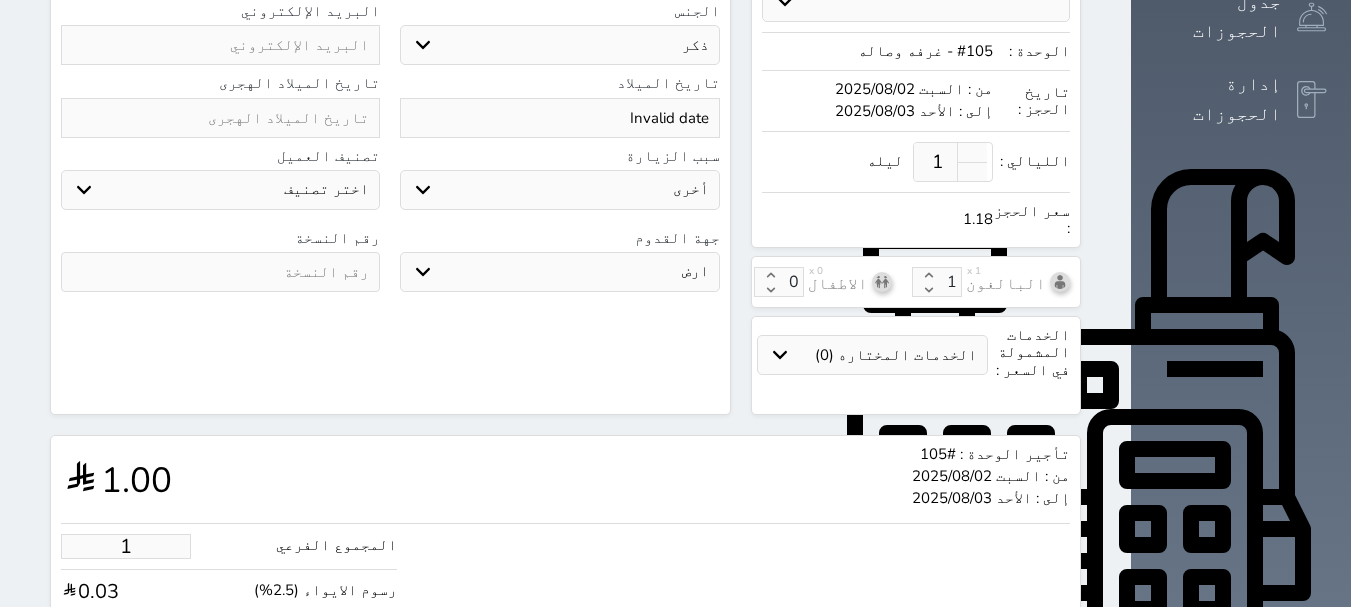 type on "18" 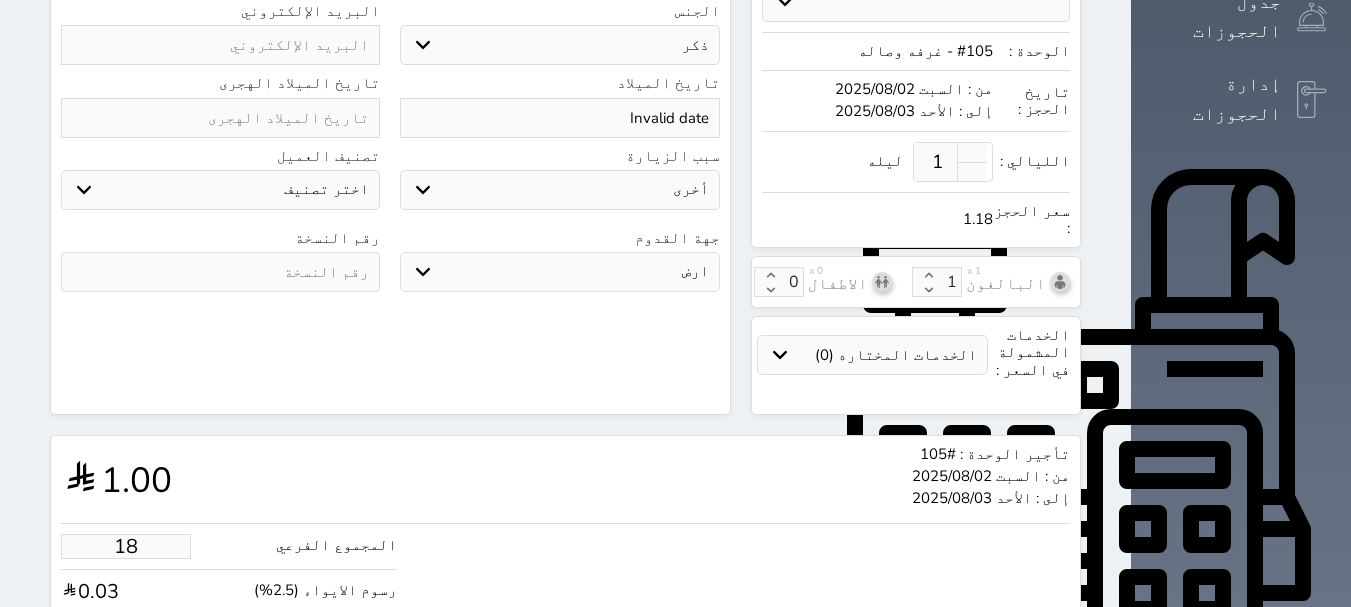 type on "21.22" 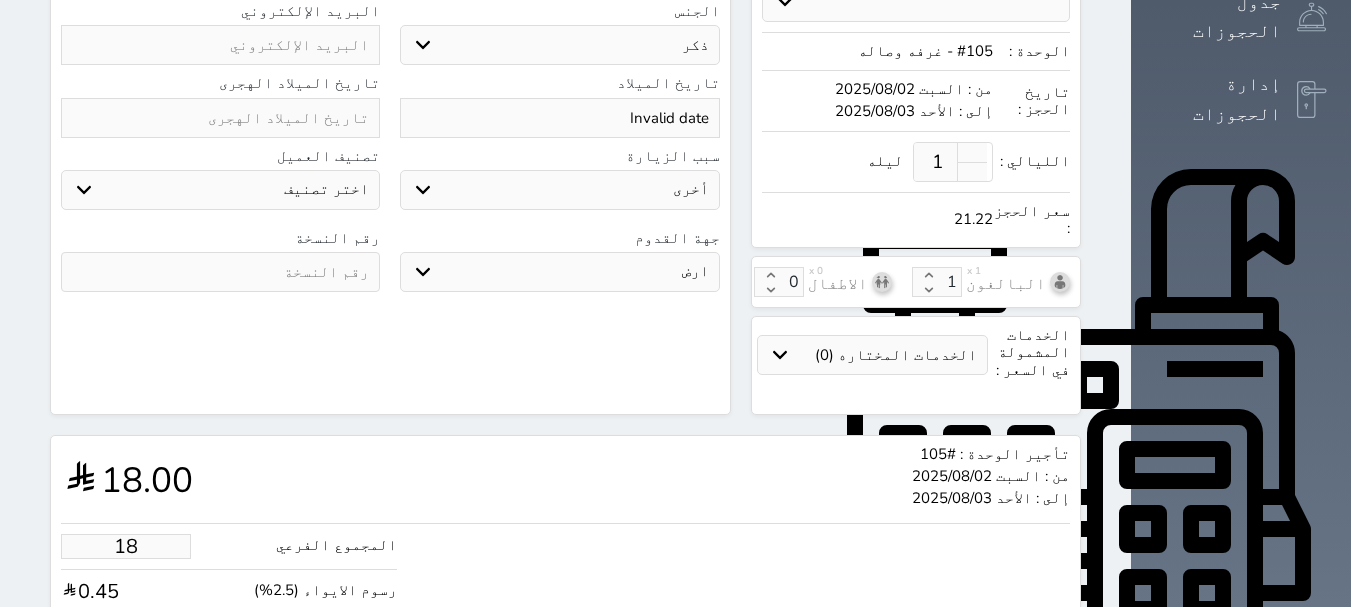 type on "180" 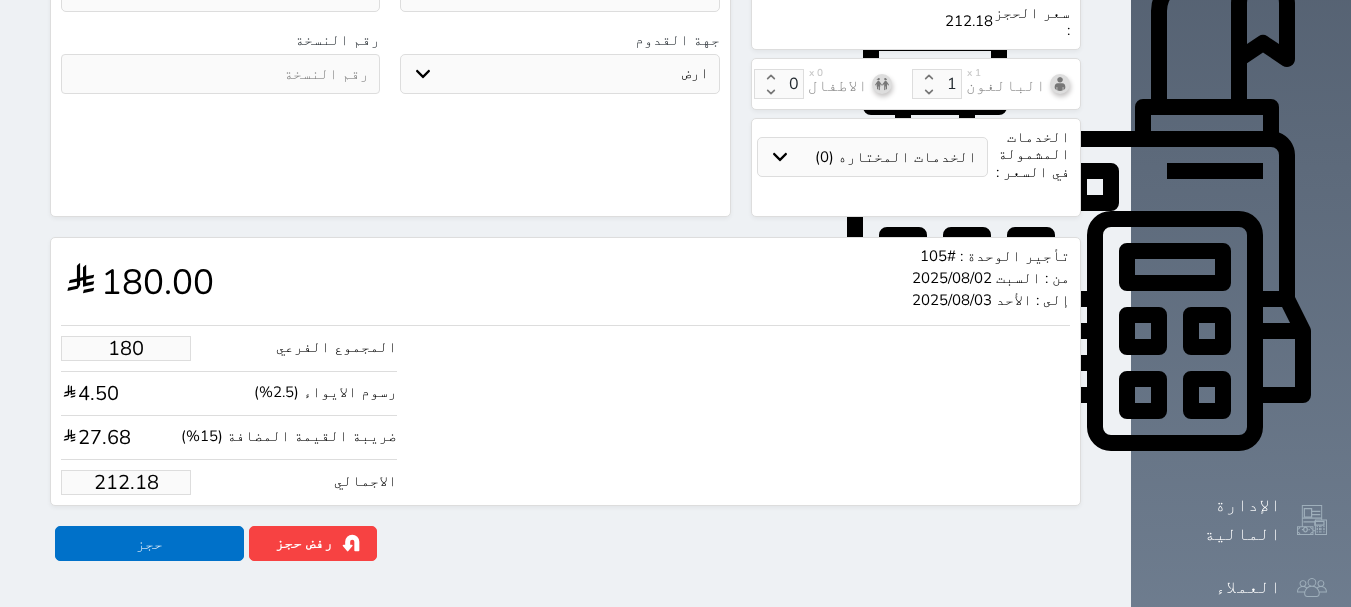 scroll, scrollTop: 702, scrollLeft: 0, axis: vertical 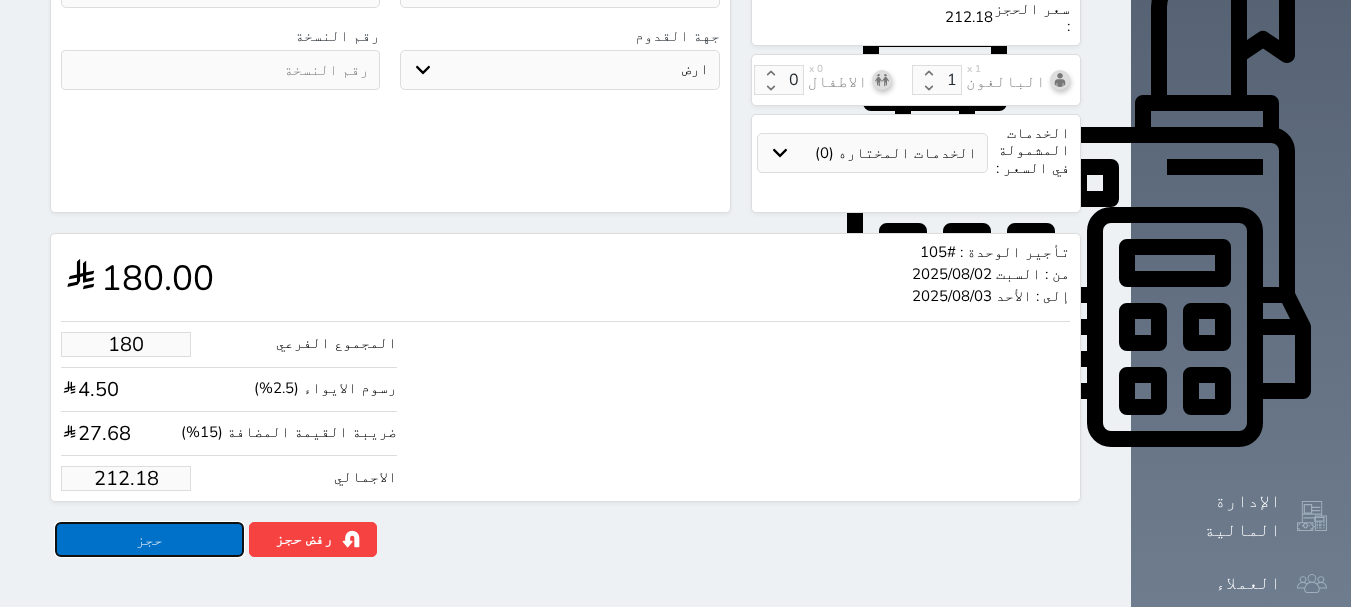 type on "180.00" 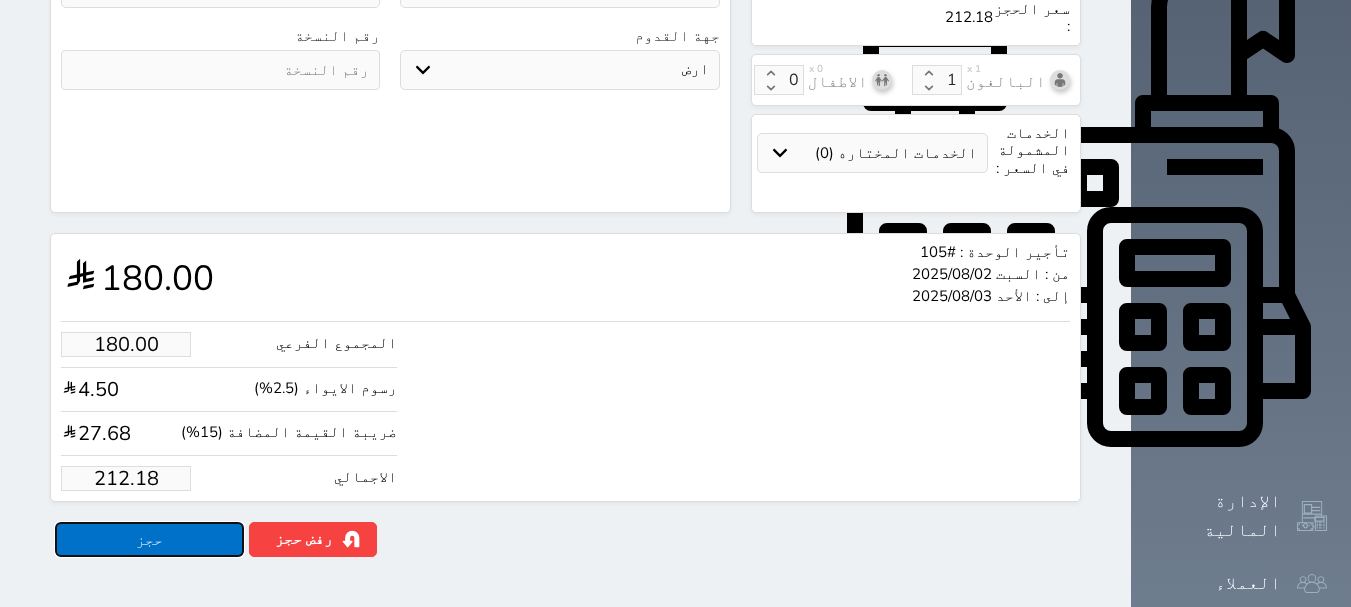 click on "حجز" at bounding box center (149, 539) 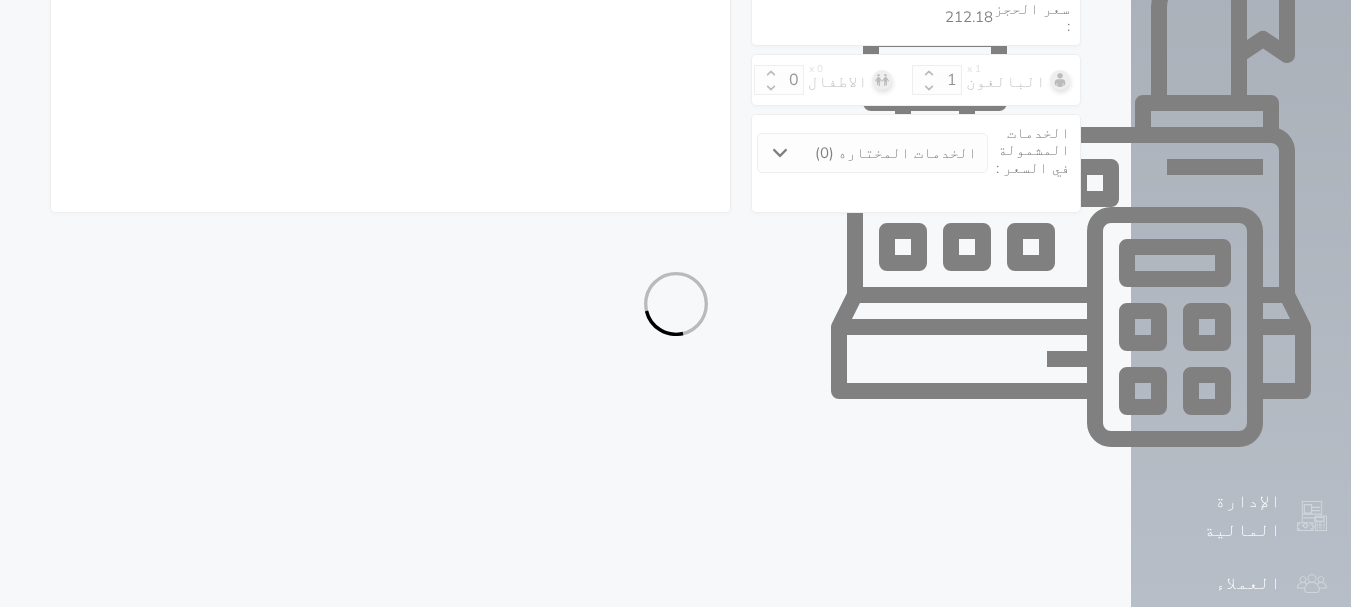 select on "4" 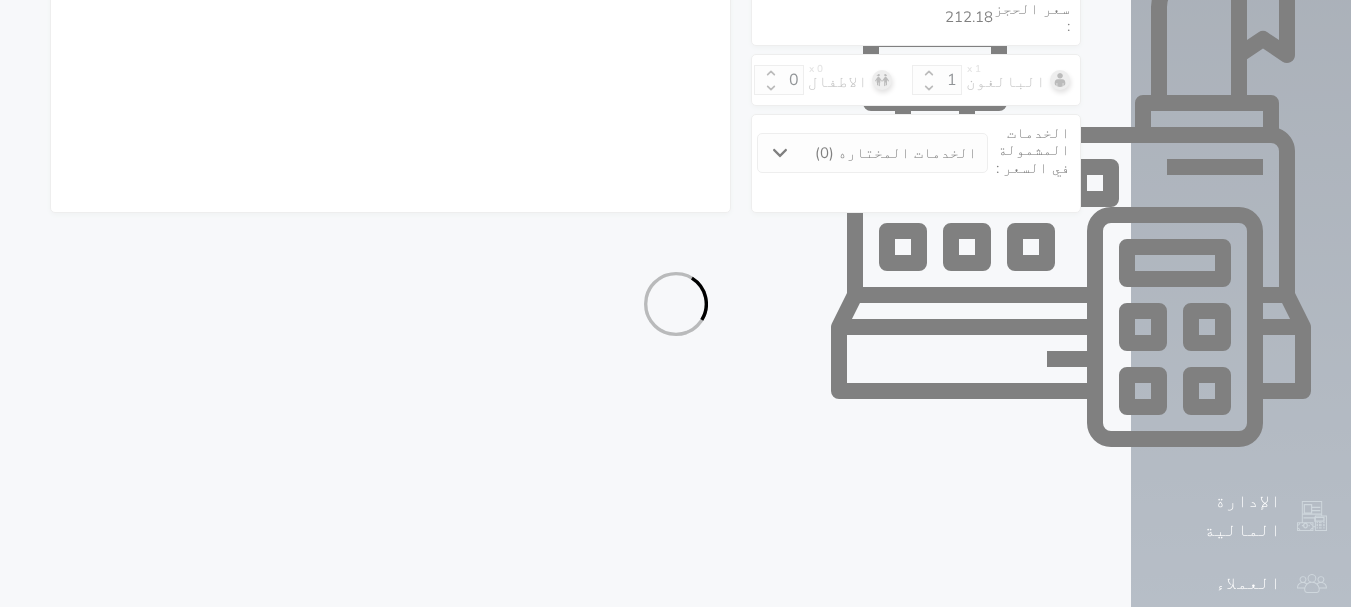 select on "207" 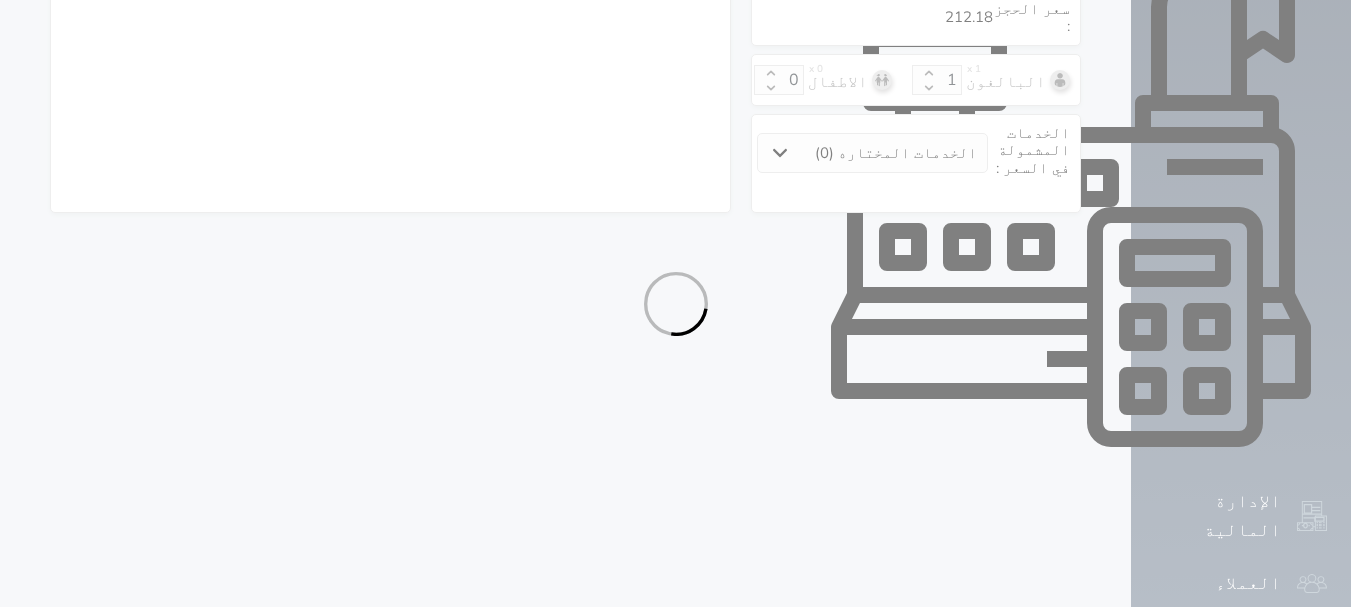 select on "4" 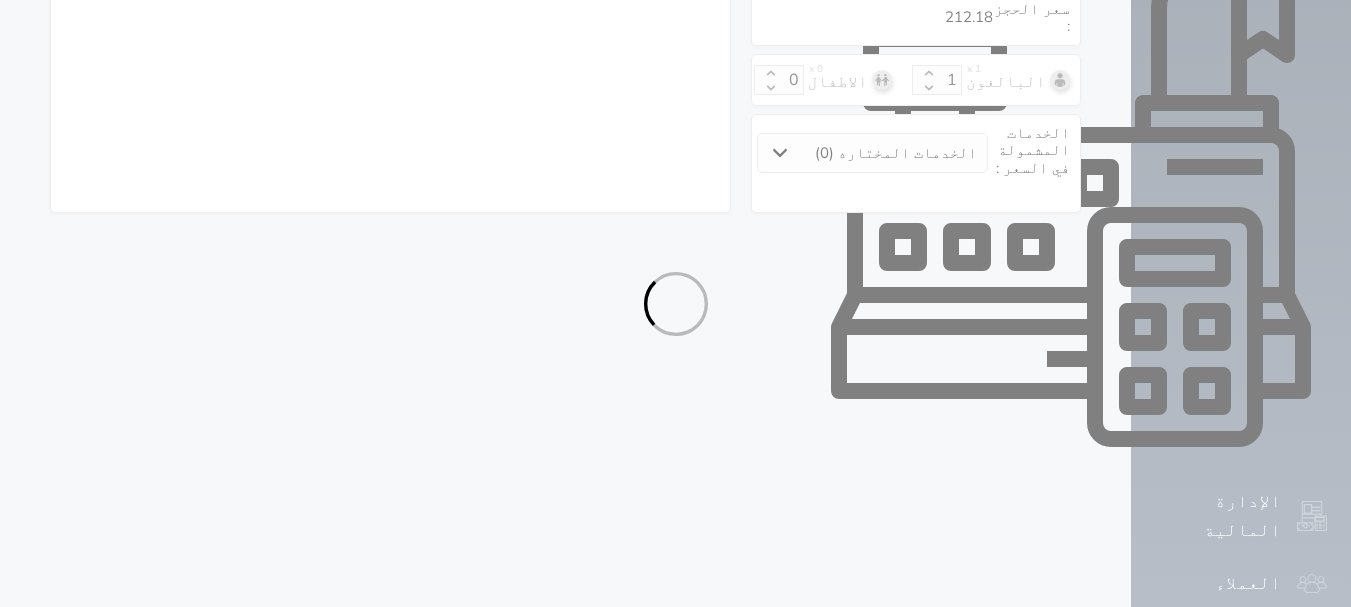 select on "7" 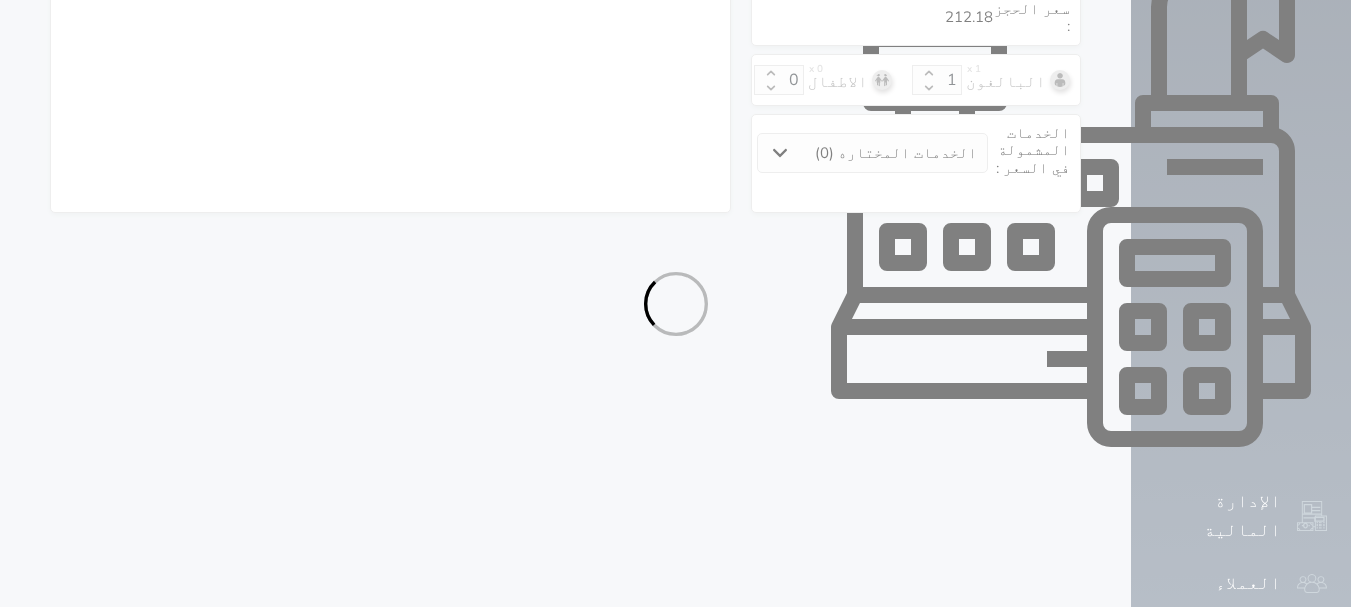 select on "9" 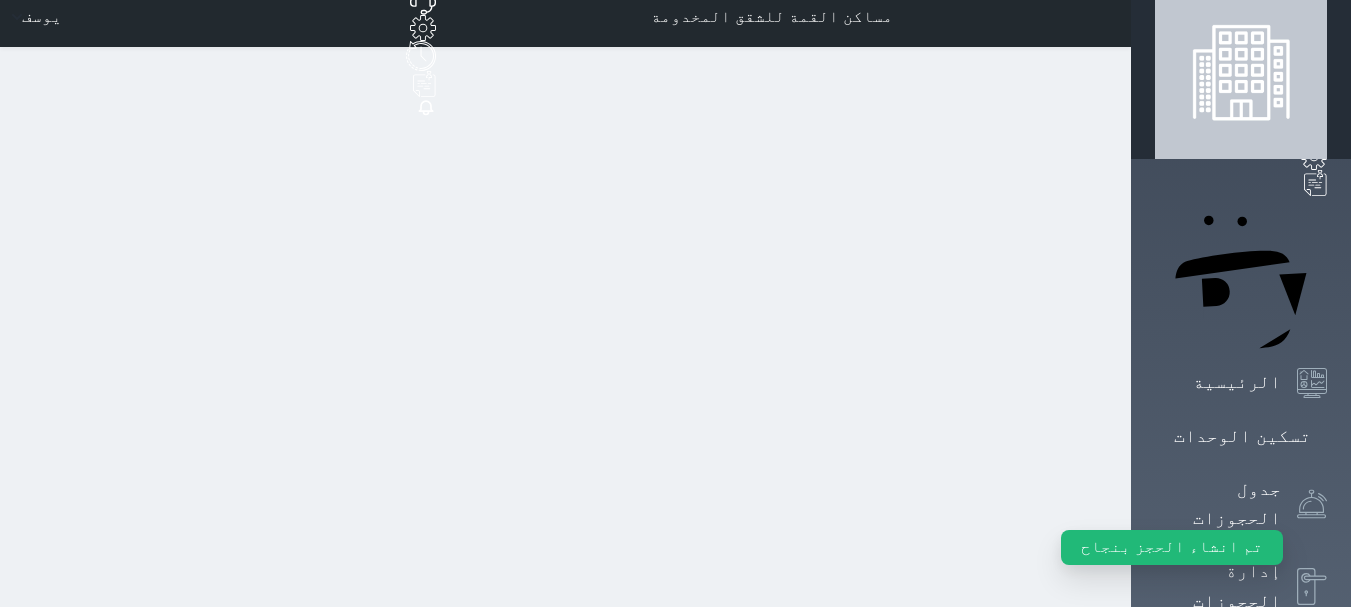 scroll, scrollTop: 0, scrollLeft: 0, axis: both 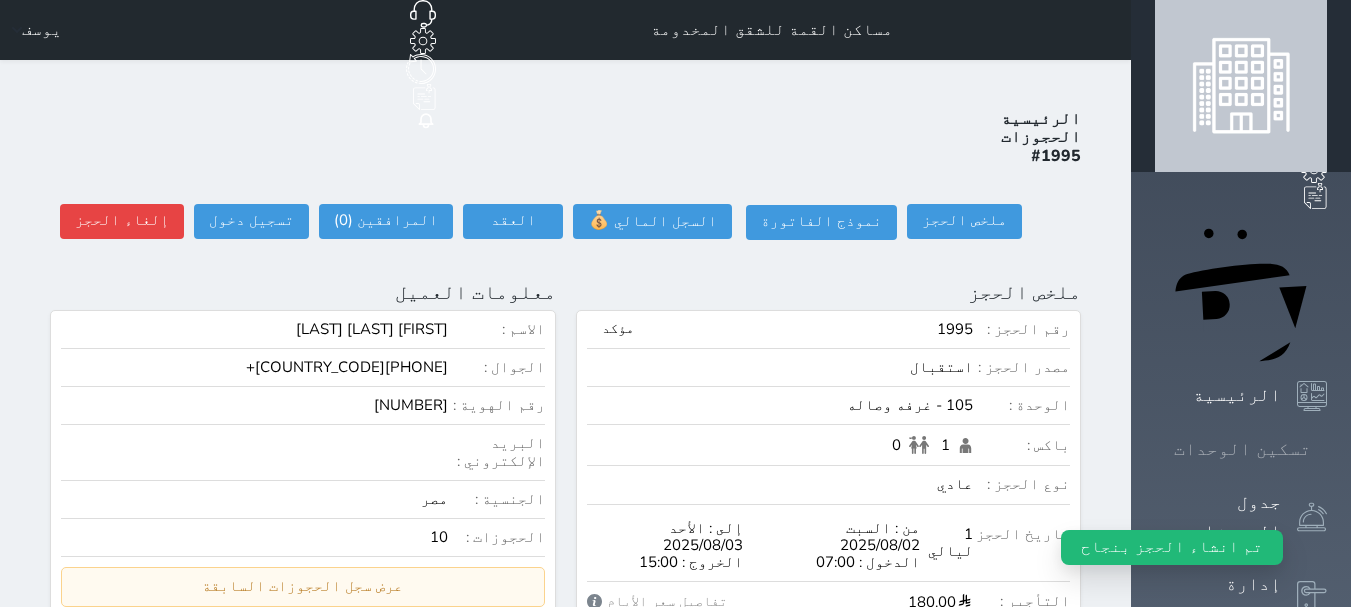 click 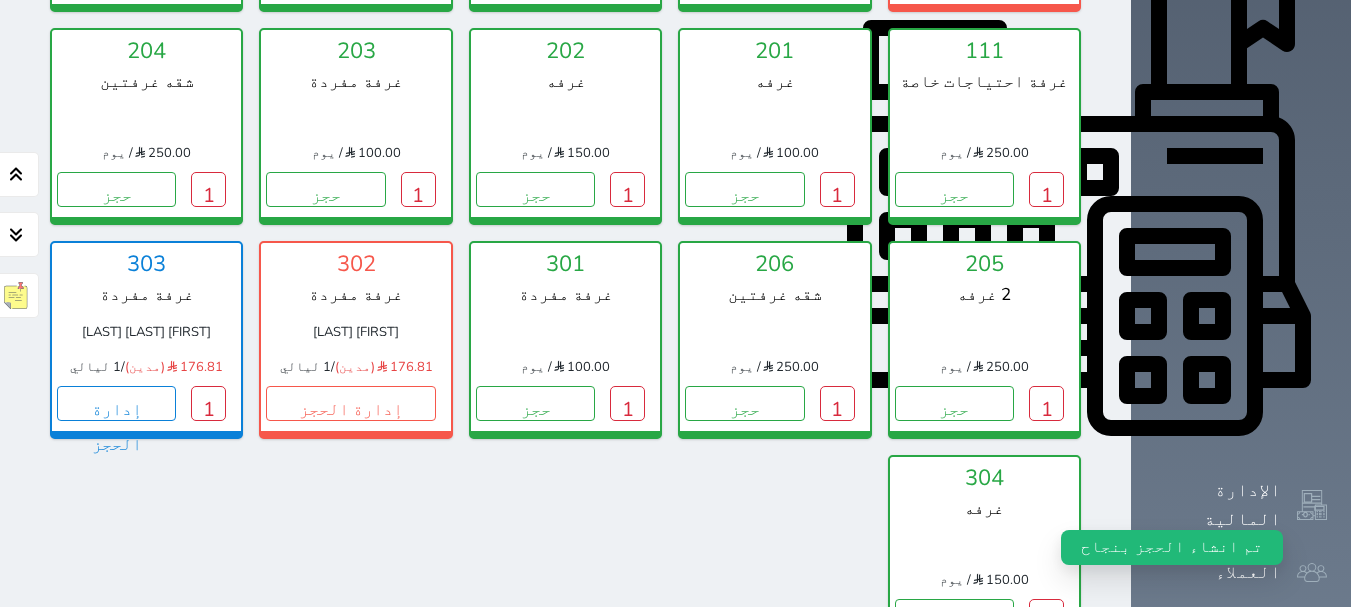 scroll, scrollTop: 778, scrollLeft: 0, axis: vertical 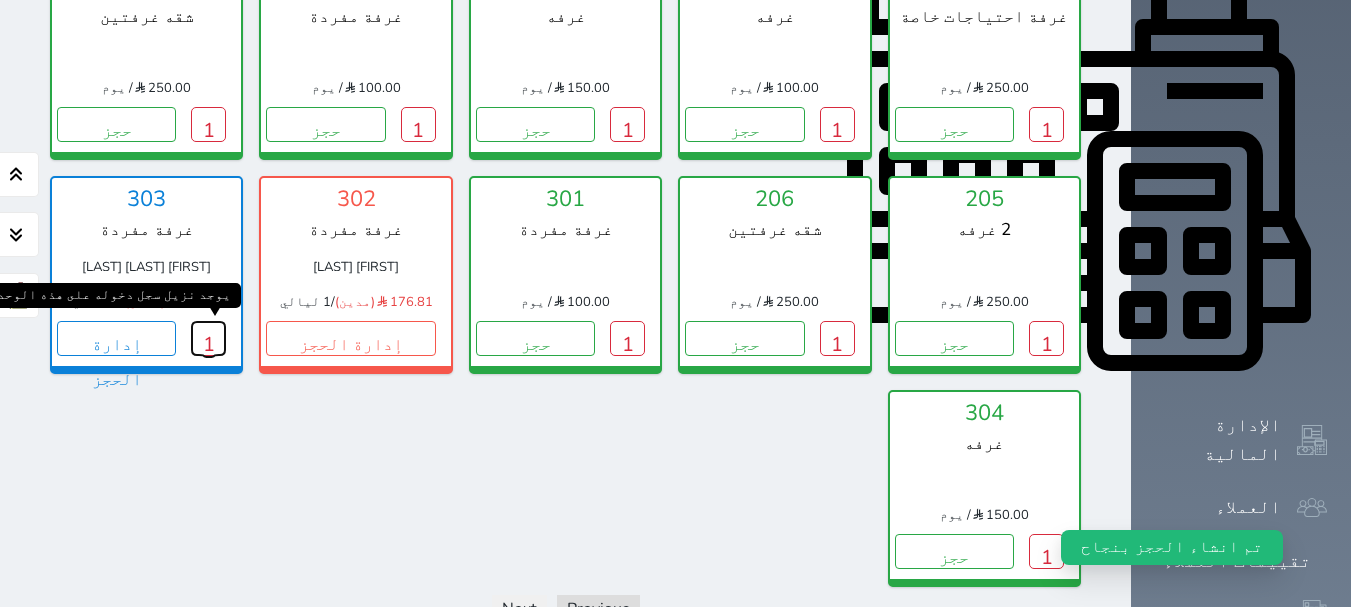 click on "1" at bounding box center (208, 338) 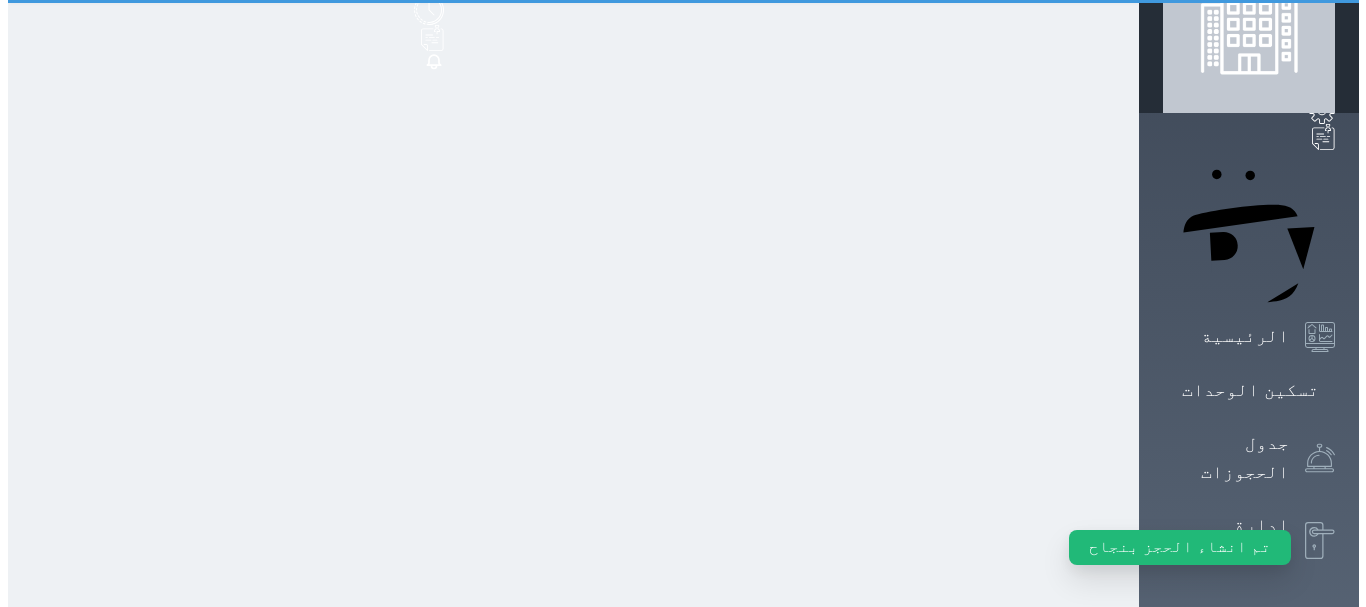 scroll, scrollTop: 0, scrollLeft: 0, axis: both 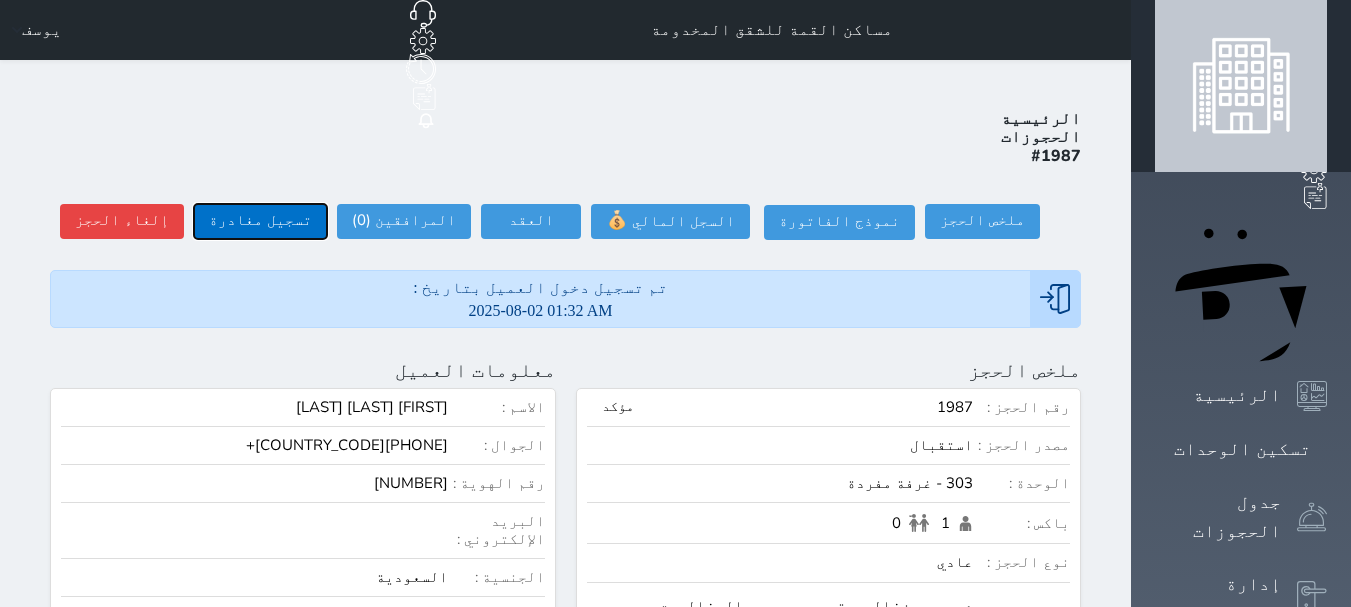 click on "تسجيل مغادرة" at bounding box center [260, 221] 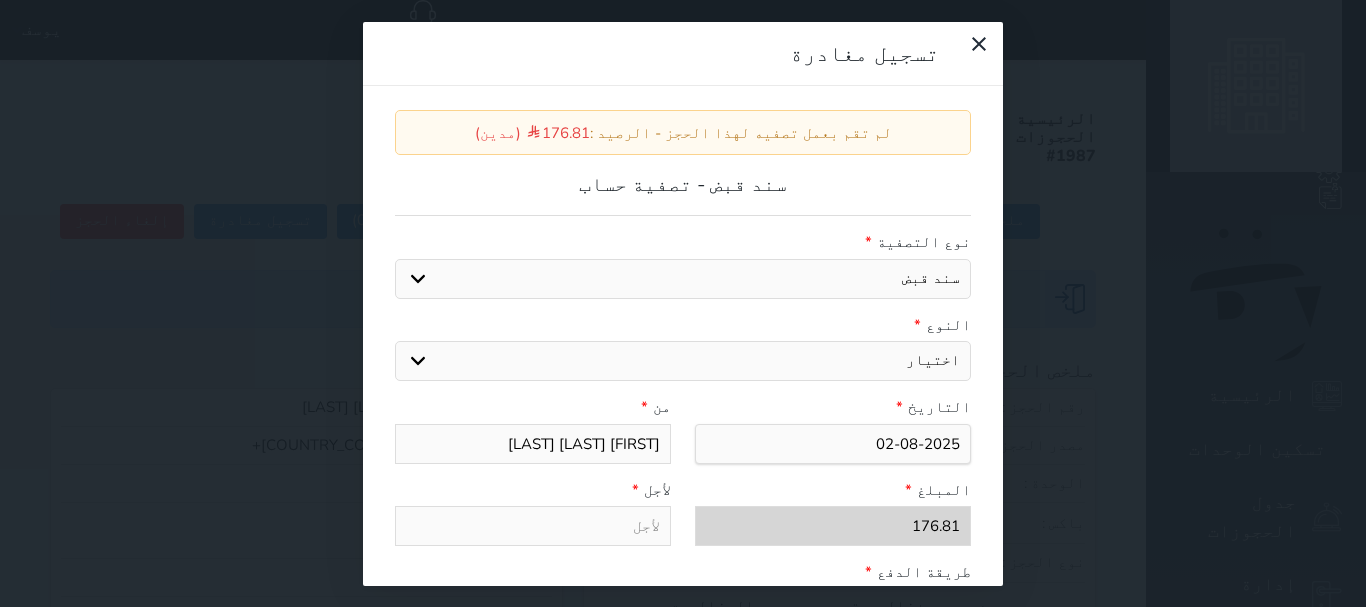 click on "اختيار   مقبوضات عامة
قيمة إيجار
فواتير
عربون
لا ينطبق
آخر
مغسلة
واي فاي - الإنترنت
مواقف السيارات
طعام
الأغذية والمشروبات
مشروبات
المشروبات الباردة
المشروبات الساخنة
الإفطار
غداء
عشاء
مخبز و كعك
حمام سباحة
الصالة الرياضية
سبا و خدمات الجمال
اختيار وإسقاط (خدمات النقل)
ميني بار
كابل - تلفزيون
سرير إضافي
تصفيف الشعر
التسوق" at bounding box center (683, 361) 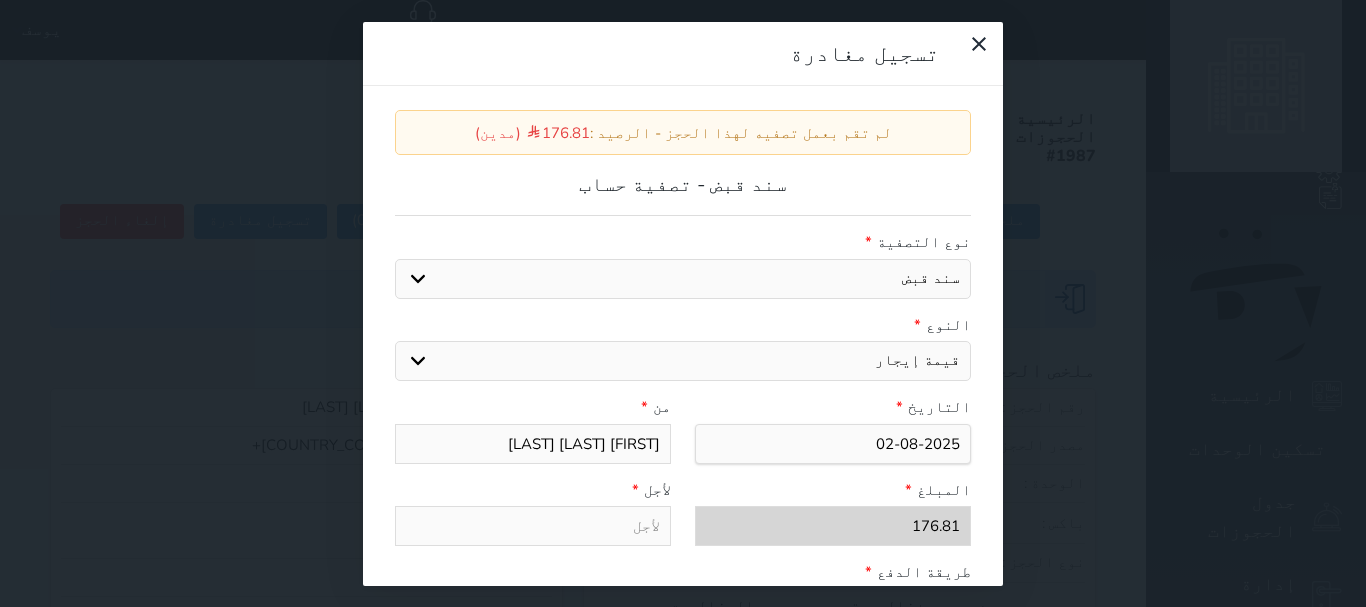 click on "اختيار   مقبوضات عامة
قيمة إيجار
فواتير
عربون
لا ينطبق
آخر
مغسلة
واي فاي - الإنترنت
مواقف السيارات
طعام
الأغذية والمشروبات
مشروبات
المشروبات الباردة
المشروبات الساخنة
الإفطار
غداء
عشاء
مخبز و كعك
حمام سباحة
الصالة الرياضية
سبا و خدمات الجمال
اختيار وإسقاط (خدمات النقل)
ميني بار
كابل - تلفزيون
سرير إضافي
تصفيف الشعر
التسوق" at bounding box center (683, 361) 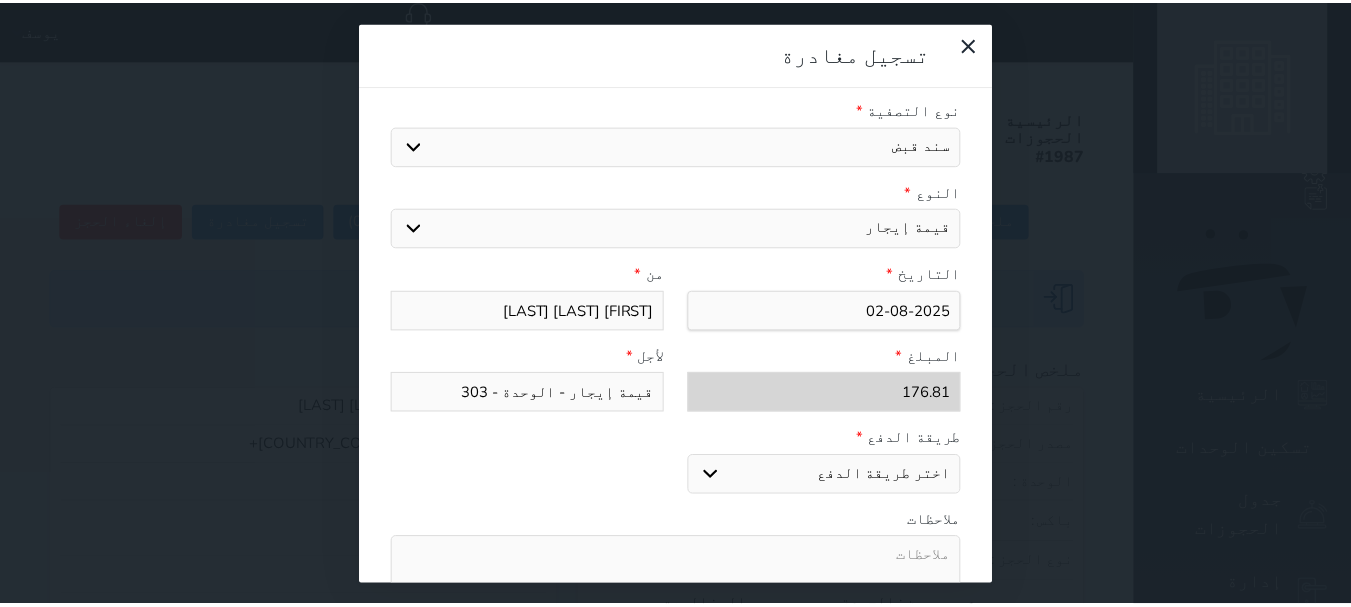 scroll, scrollTop: 300, scrollLeft: 0, axis: vertical 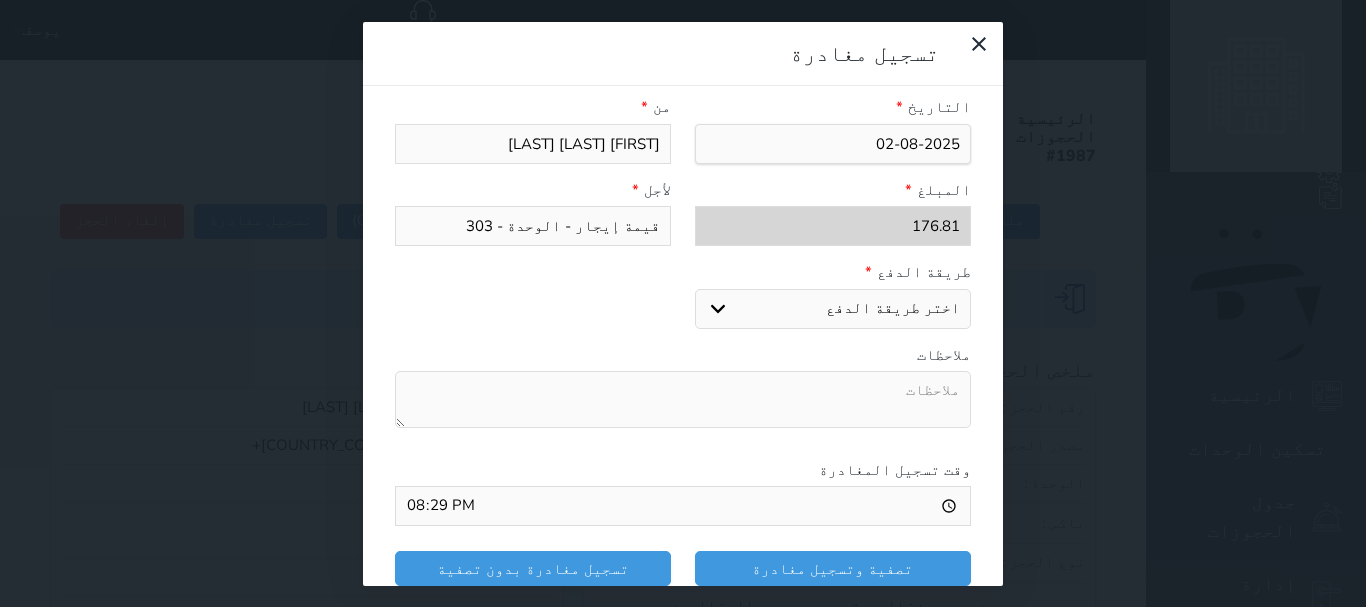 drag, startPoint x: 720, startPoint y: 287, endPoint x: 738, endPoint y: 281, distance: 18.973665 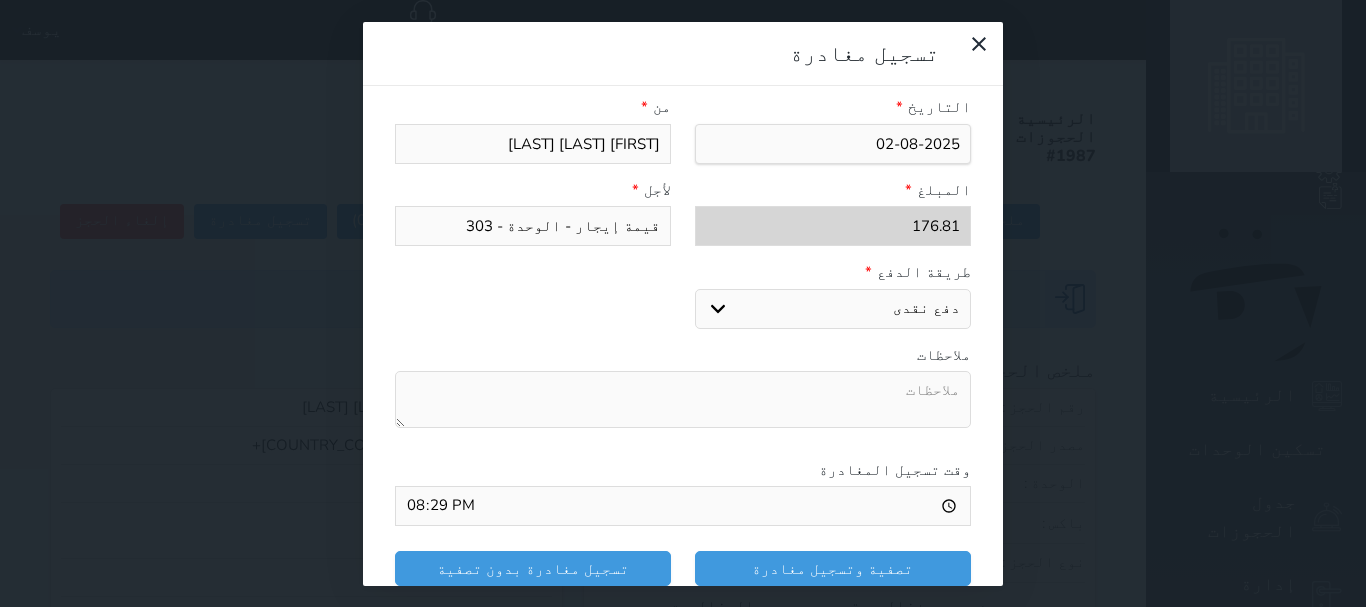 click on "اختر طريقة الدفع   دفع نقدى   تحويل بنكى   مدى   بطاقة ائتمان" at bounding box center (833, 309) 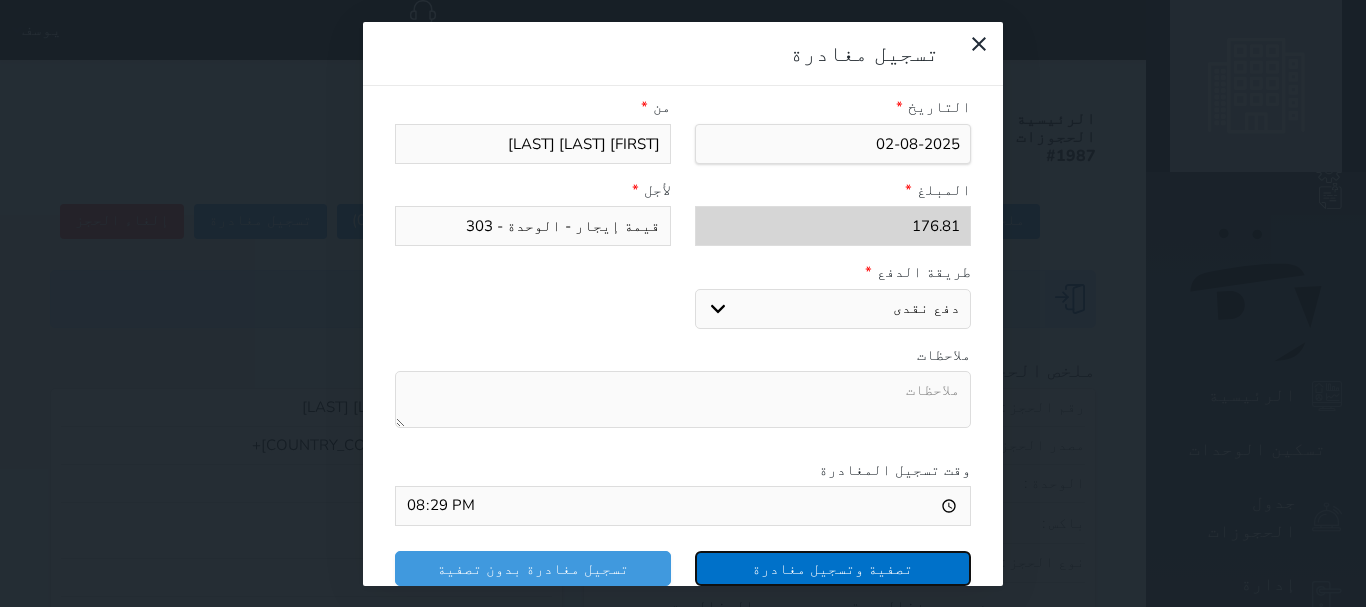 click on "تصفية وتسجيل مغادرة" at bounding box center (833, 568) 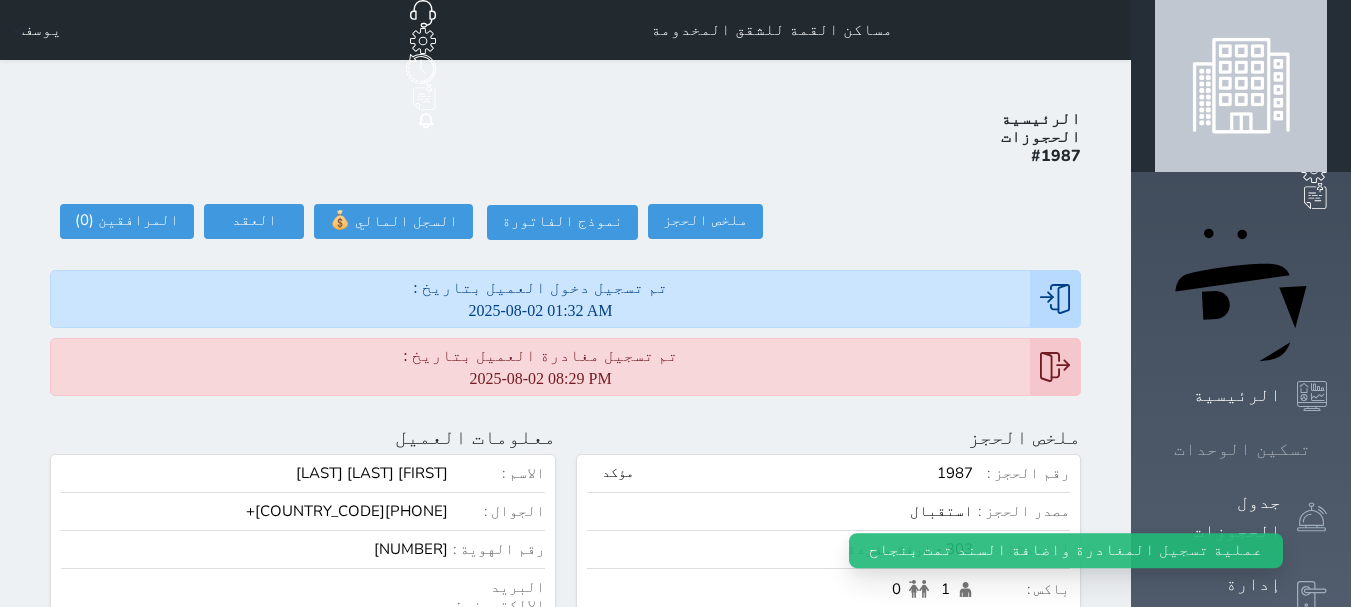 click 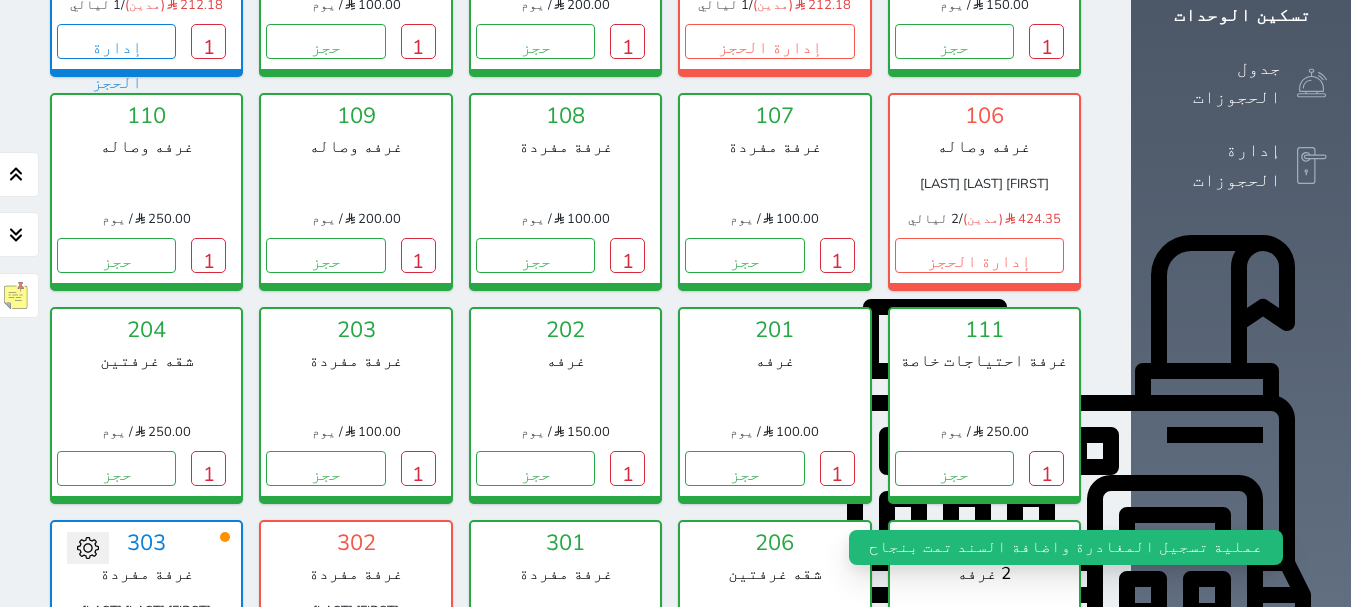 scroll, scrollTop: 478, scrollLeft: 0, axis: vertical 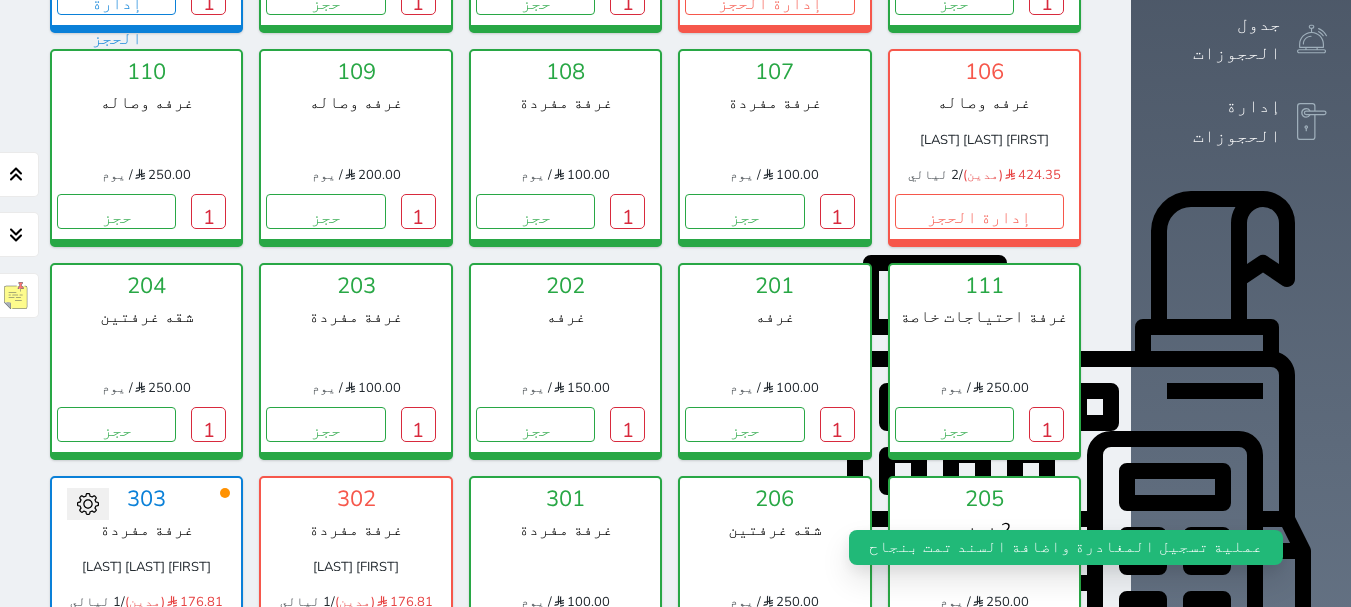 click 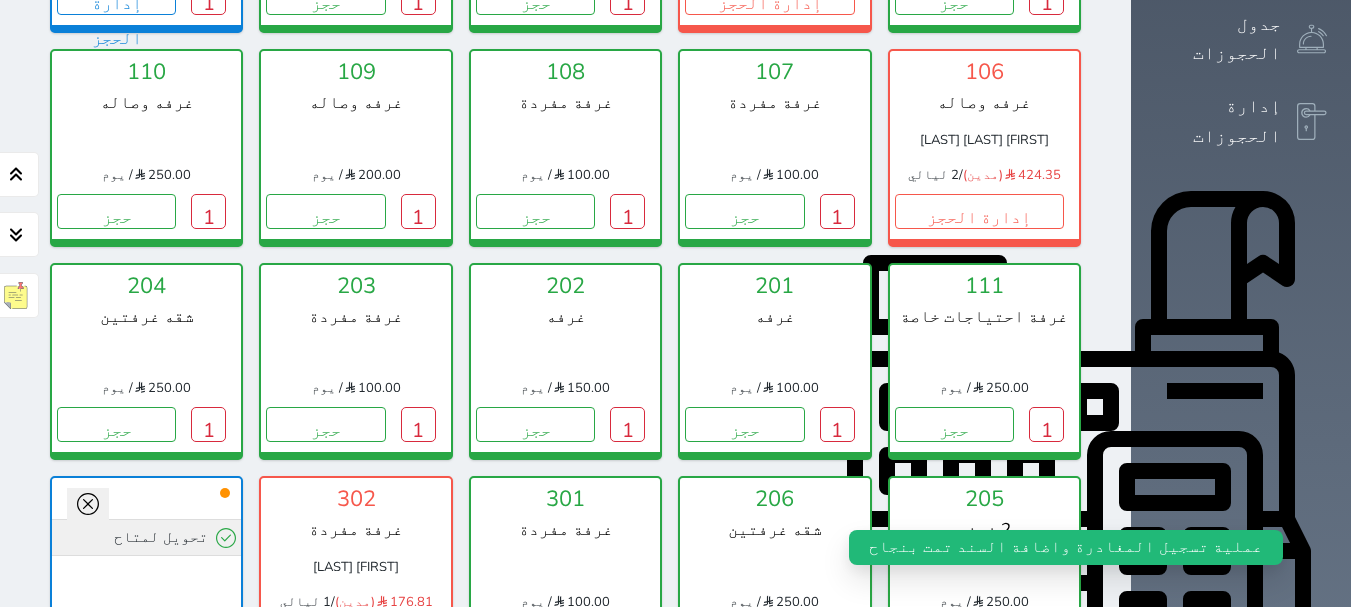 click on "تحويل لمتاح" at bounding box center [146, 537] 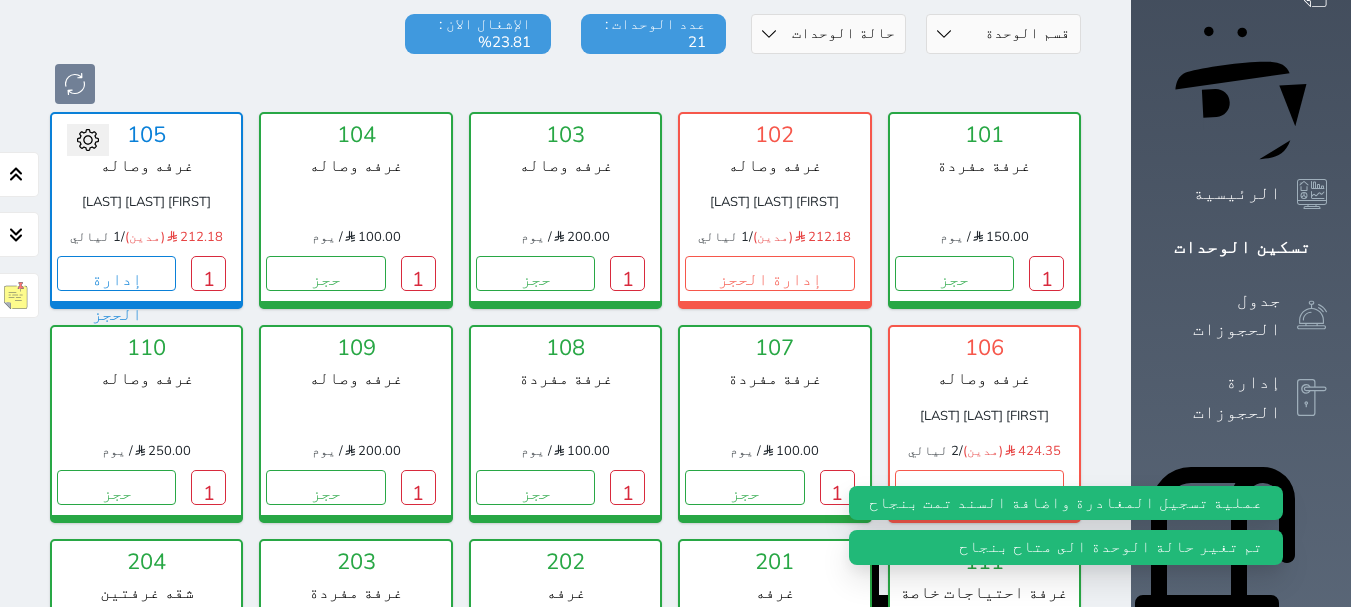 scroll, scrollTop: 178, scrollLeft: 0, axis: vertical 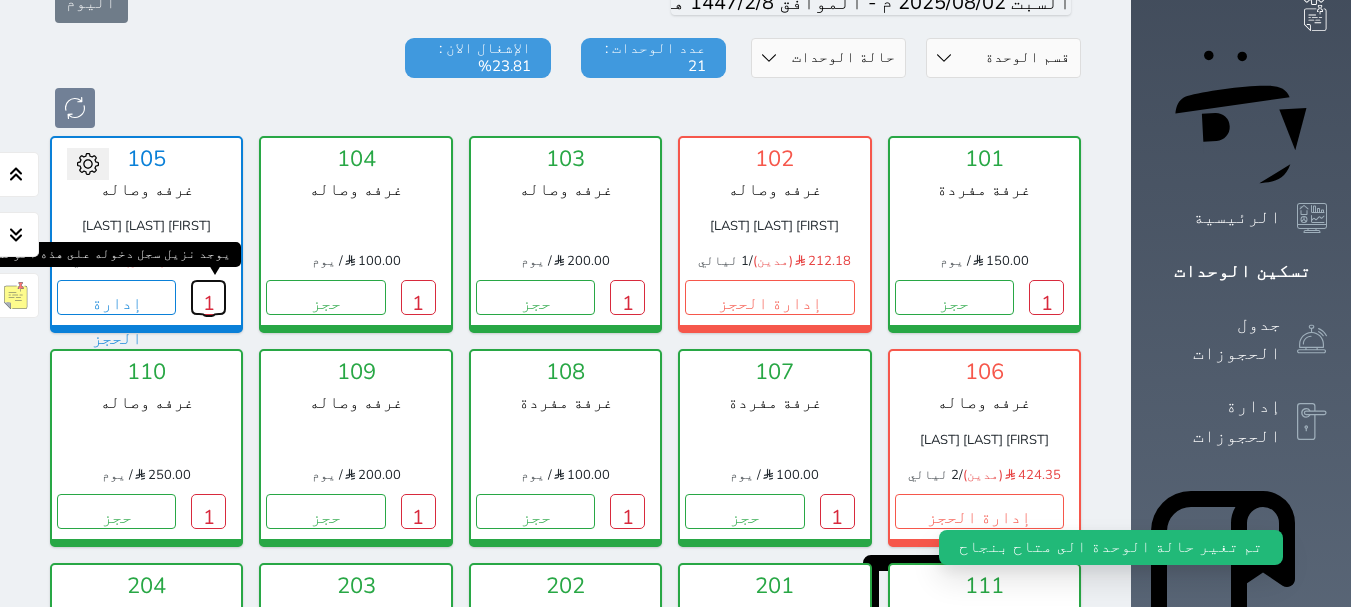 click on "1" at bounding box center (208, 297) 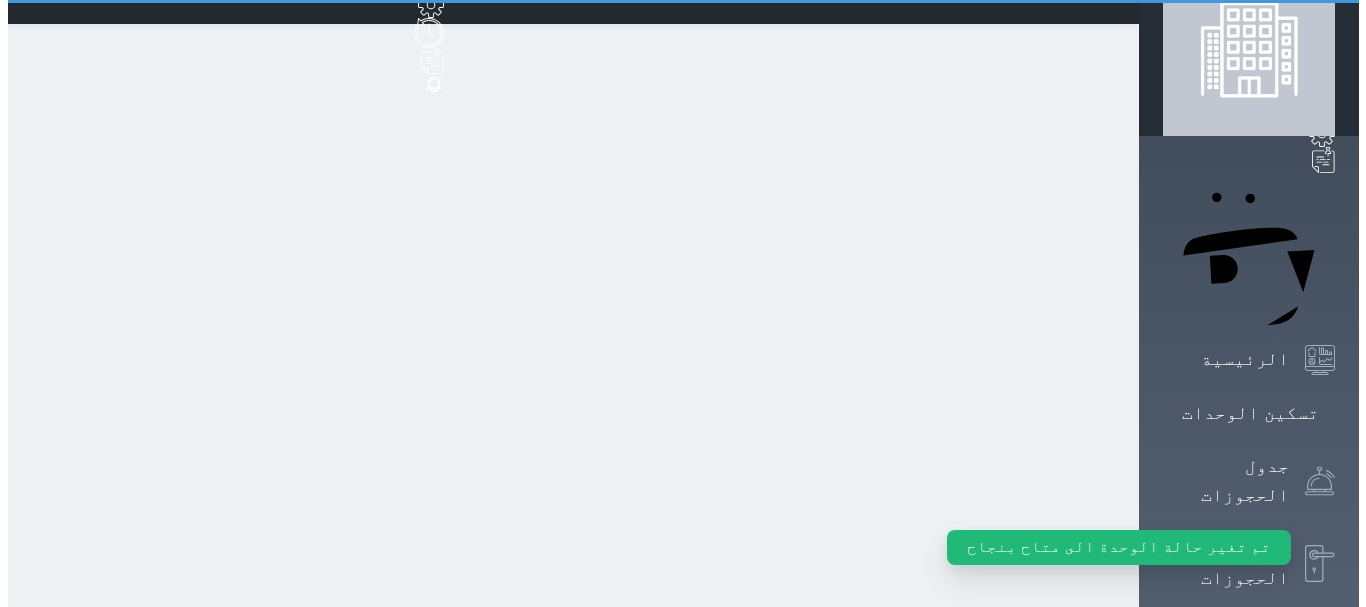 scroll, scrollTop: 0, scrollLeft: 0, axis: both 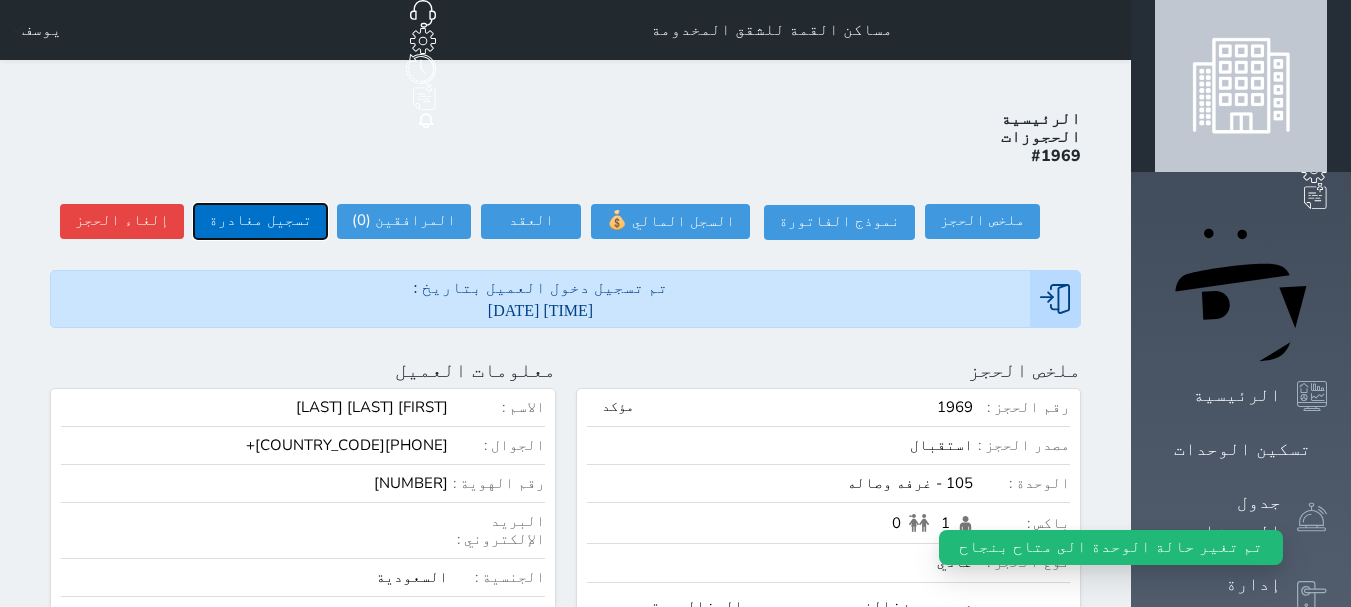 click on "تسجيل مغادرة" at bounding box center [260, 221] 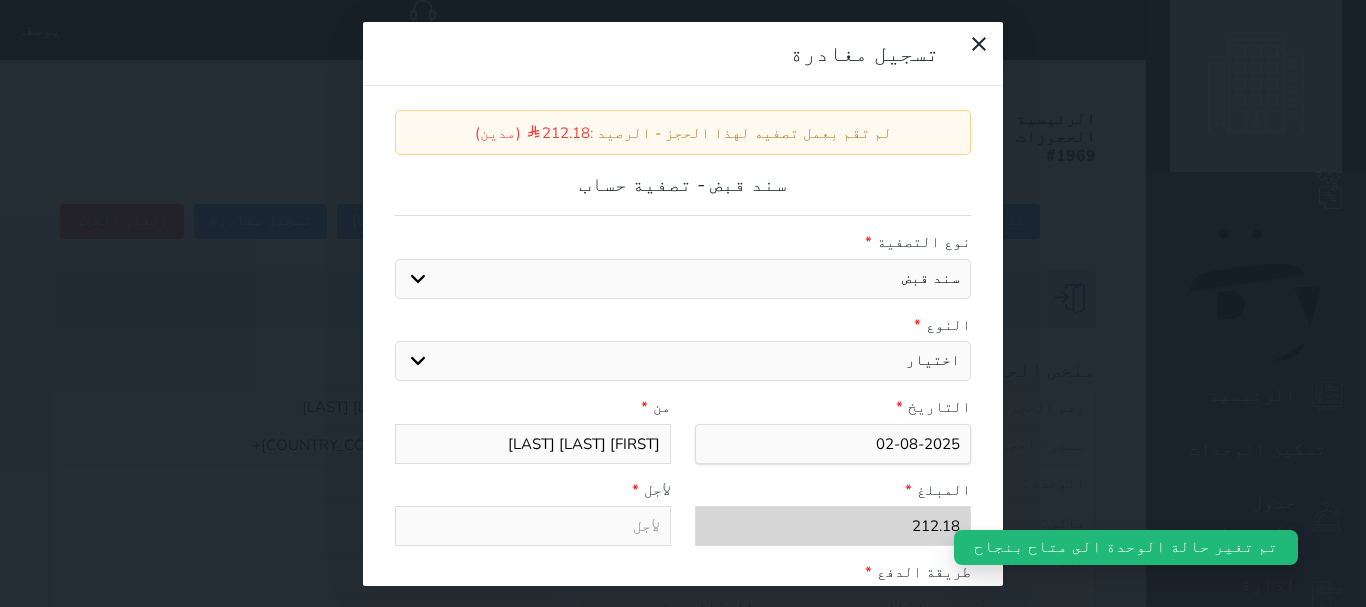click on "اختيار   مقبوضات عامة
قيمة إيجار
فواتير
عربون
لا ينطبق
آخر
مغسلة
واي فاي - الإنترنت
مواقف السيارات
طعام
الأغذية والمشروبات
مشروبات
المشروبات الباردة
المشروبات الساخنة
الإفطار
غداء
عشاء
مخبز و كعك
حمام سباحة
الصالة الرياضية
سبا و خدمات الجمال
اختيار وإسقاط (خدمات النقل)
ميني بار
كابل - تلفزيون
سرير إضافي
تصفيف الشعر
التسوق" at bounding box center [683, 361] 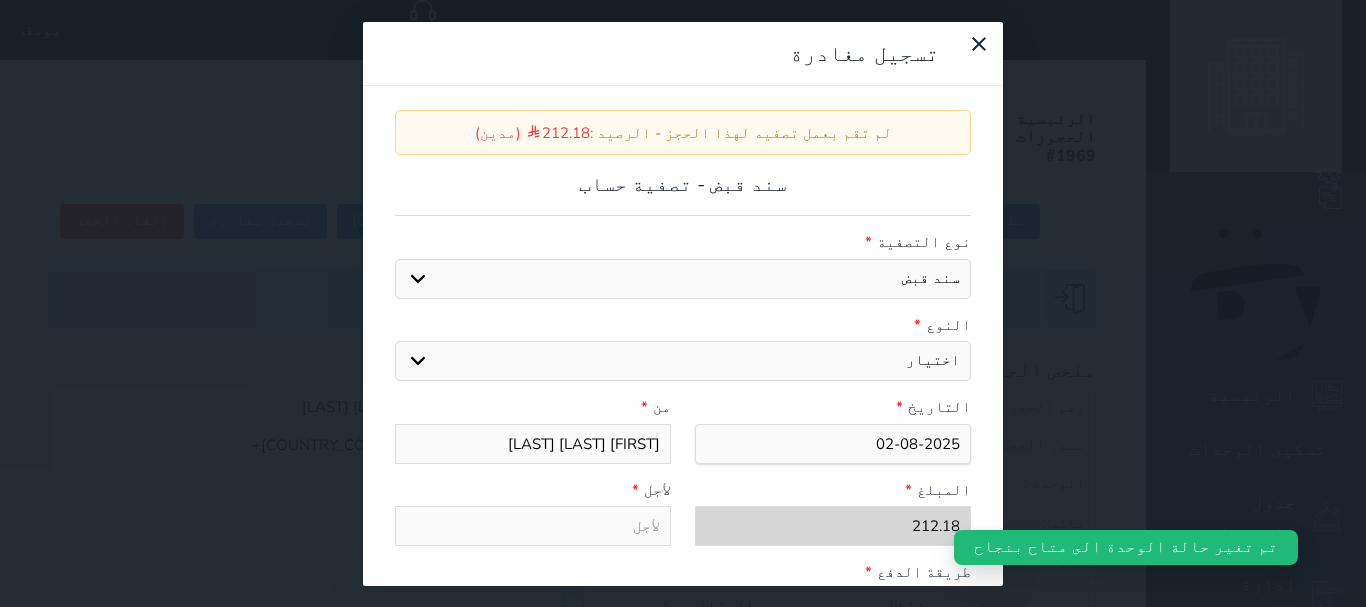 select on "18538" 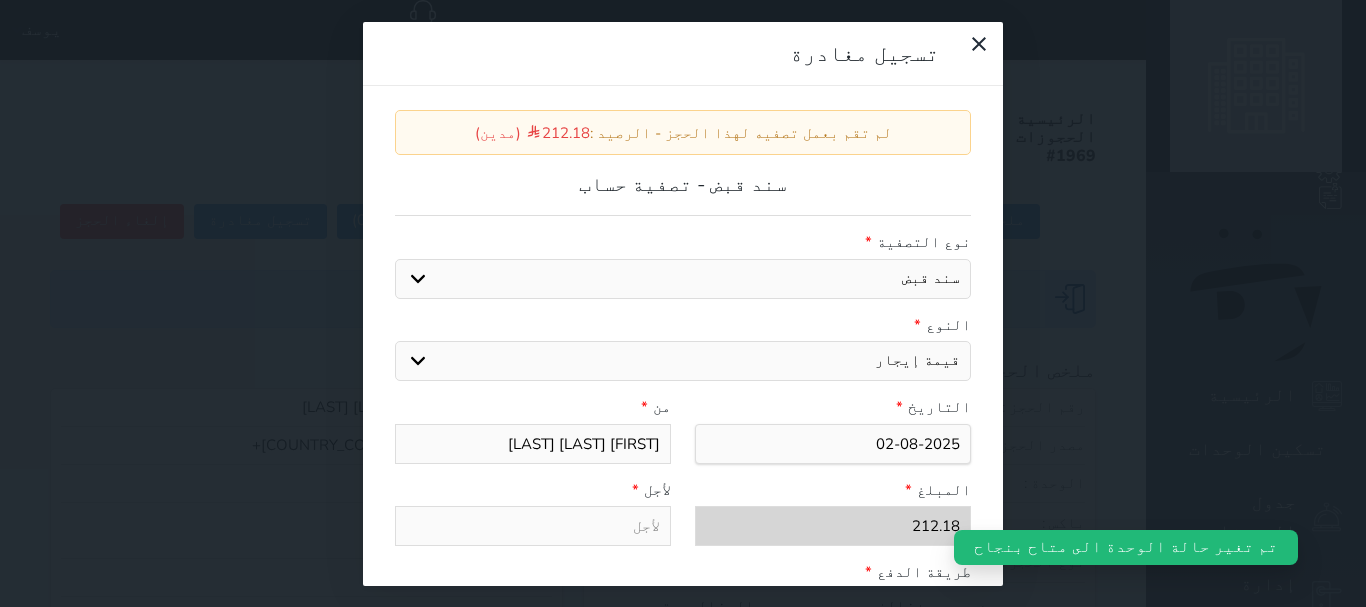click on "اختيار   مقبوضات عامة
قيمة إيجار
فواتير
عربون
لا ينطبق
آخر
مغسلة
واي فاي - الإنترنت
مواقف السيارات
طعام
الأغذية والمشروبات
مشروبات
المشروبات الباردة
المشروبات الساخنة
الإفطار
غداء
عشاء
مخبز و كعك
حمام سباحة
الصالة الرياضية
سبا و خدمات الجمال
اختيار وإسقاط (خدمات النقل)
ميني بار
كابل - تلفزيون
سرير إضافي
تصفيف الشعر
التسوق" at bounding box center [683, 361] 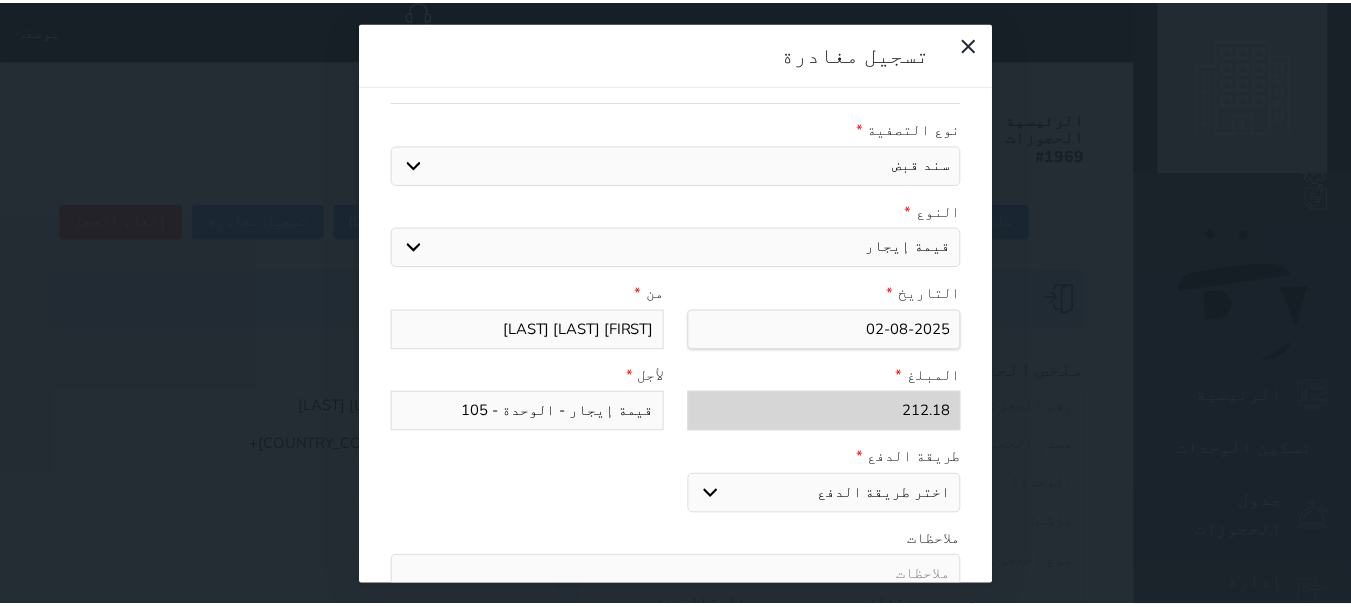 scroll, scrollTop: 309, scrollLeft: 0, axis: vertical 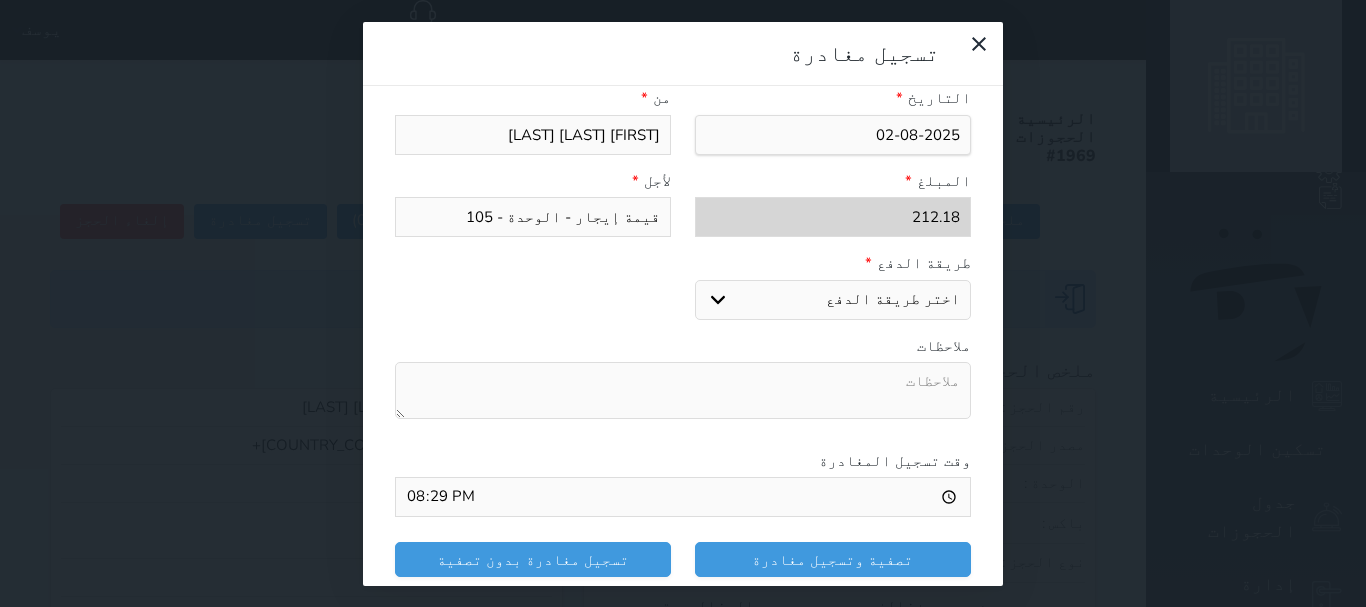 click on "اختر طريقة الدفع   دفع نقدى   تحويل بنكى   مدى   بطاقة ائتمان" at bounding box center (833, 300) 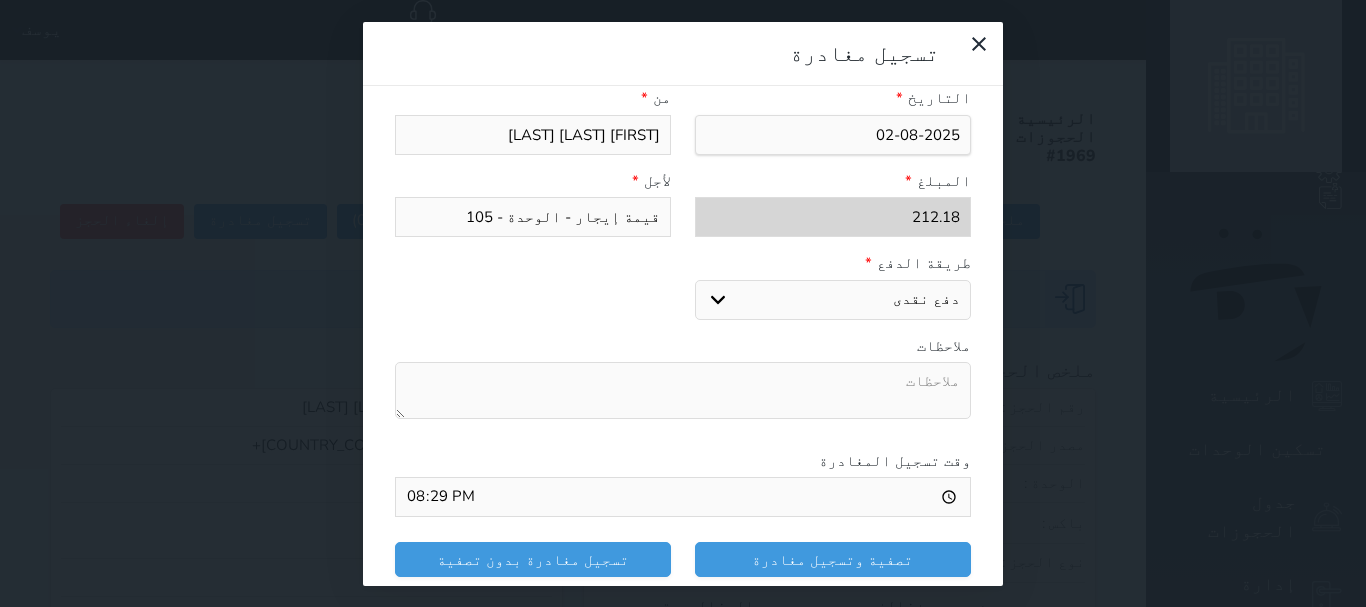 click on "اختر طريقة الدفع   دفع نقدى   تحويل بنكى   مدى   بطاقة ائتمان" at bounding box center (833, 300) 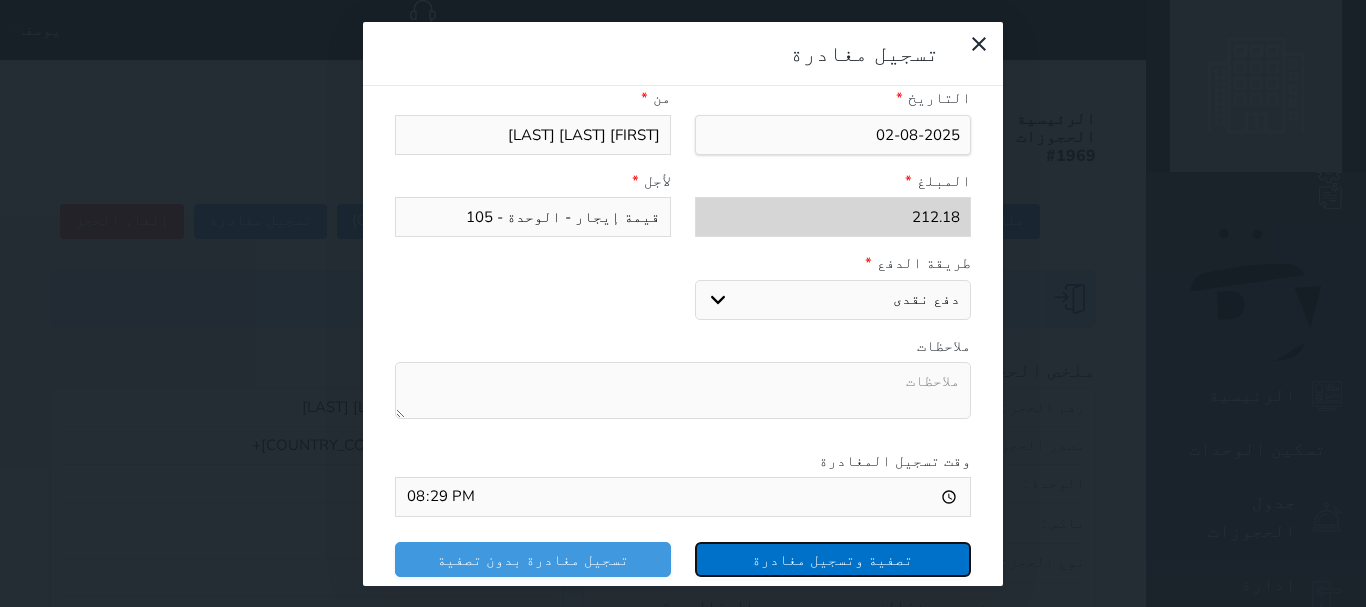 click on "تصفية وتسجيل مغادرة" at bounding box center [833, 559] 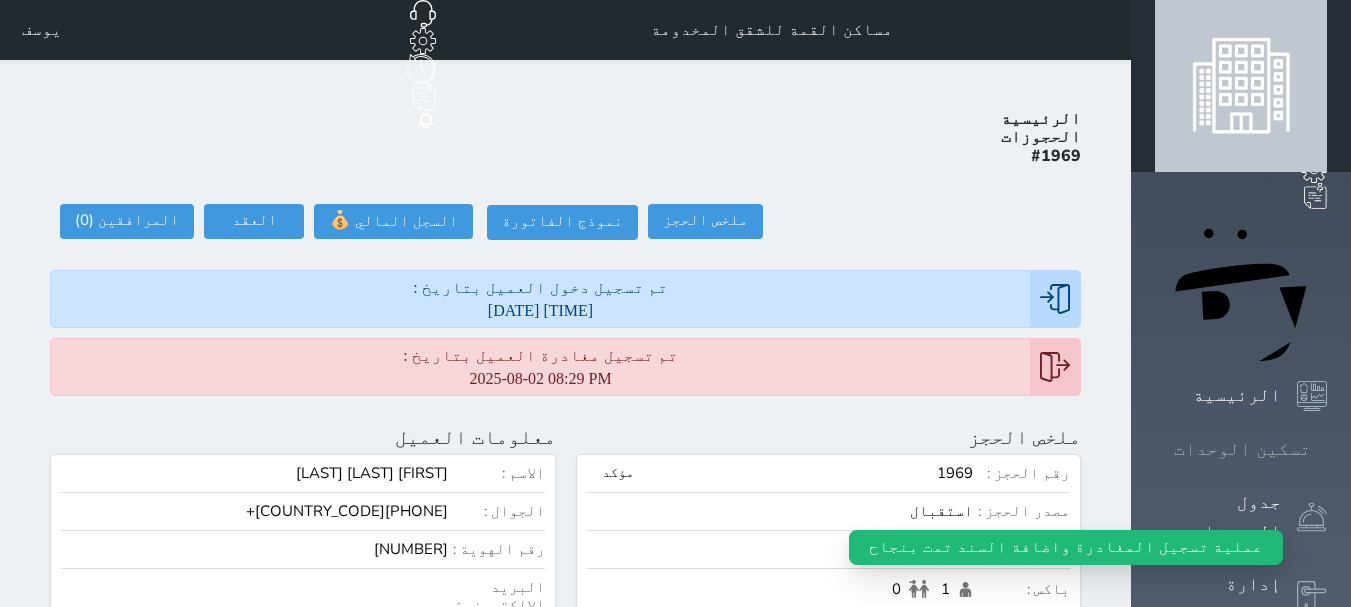 click 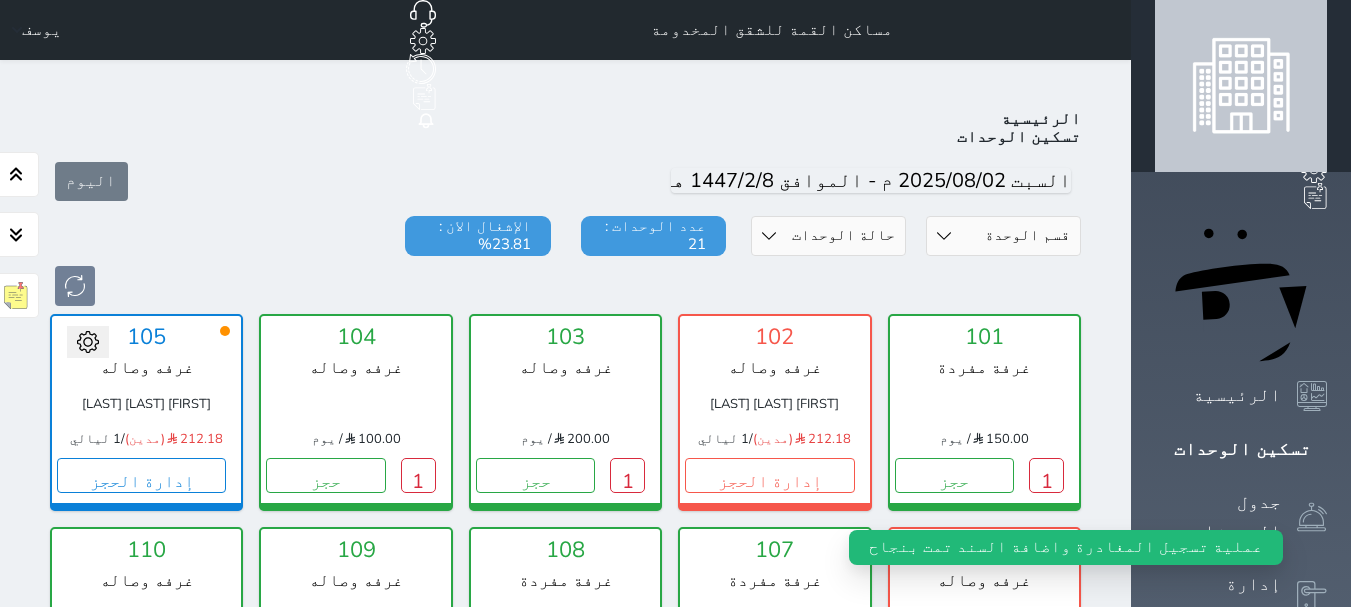 click 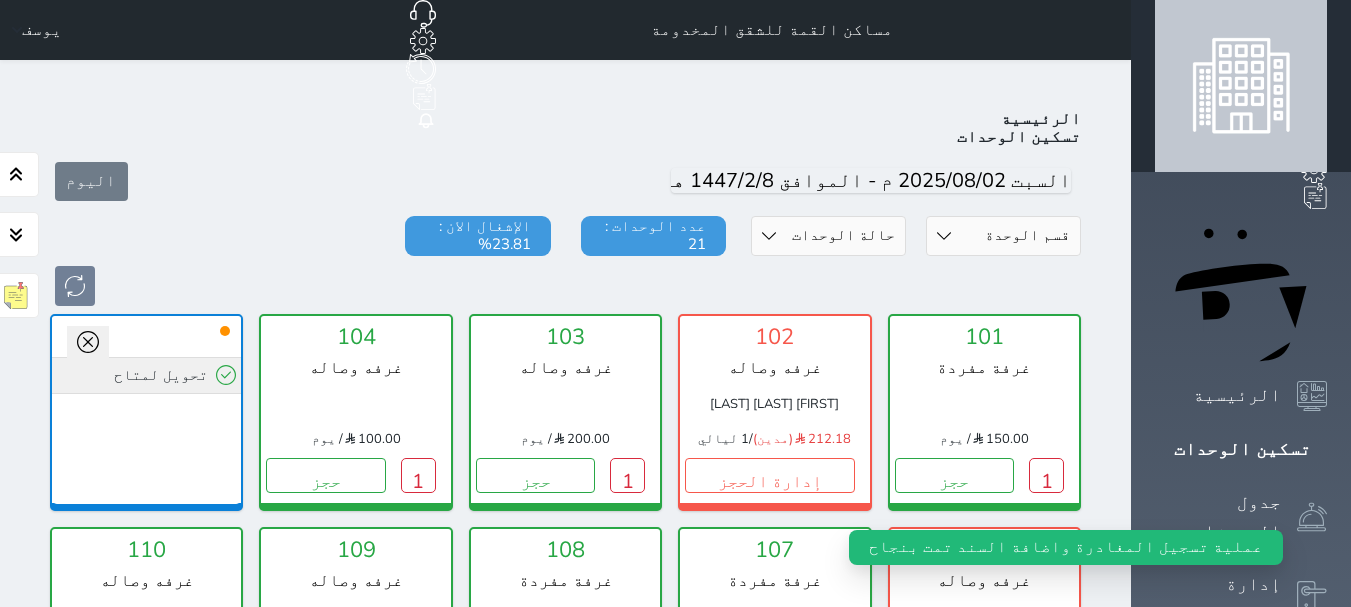 scroll, scrollTop: 78, scrollLeft: 0, axis: vertical 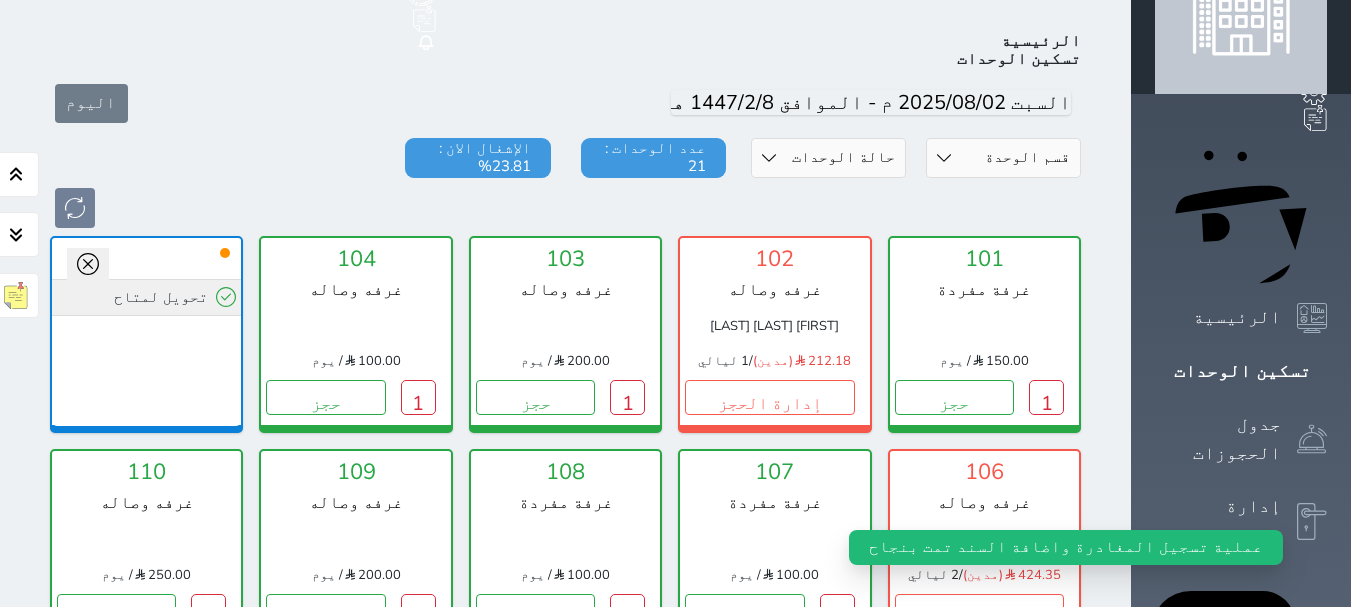 click on "تحويل لمتاح" at bounding box center [146, 297] 